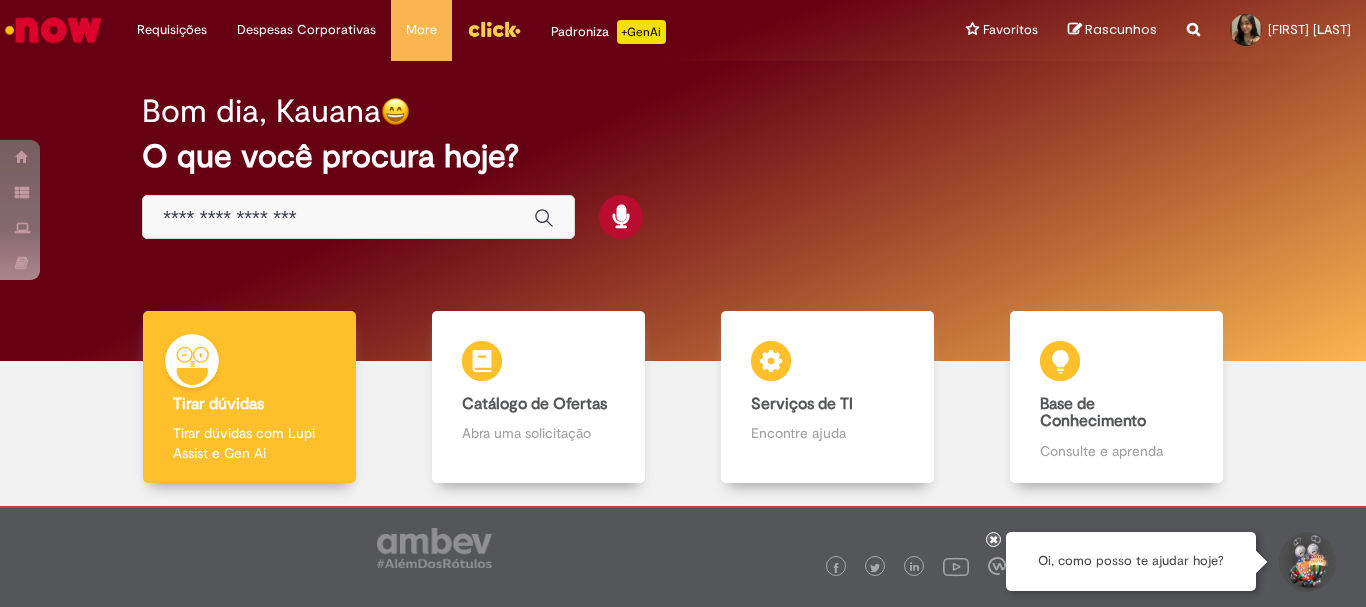 scroll, scrollTop: 0, scrollLeft: 0, axis: both 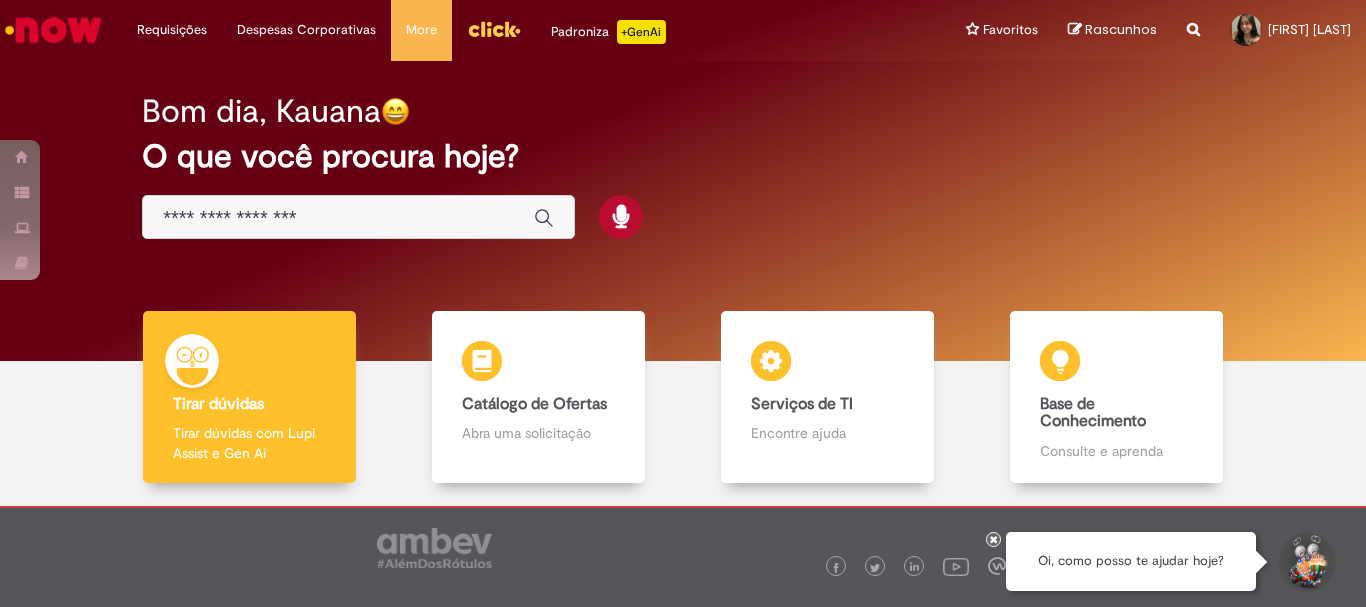 click at bounding box center [338, 218] 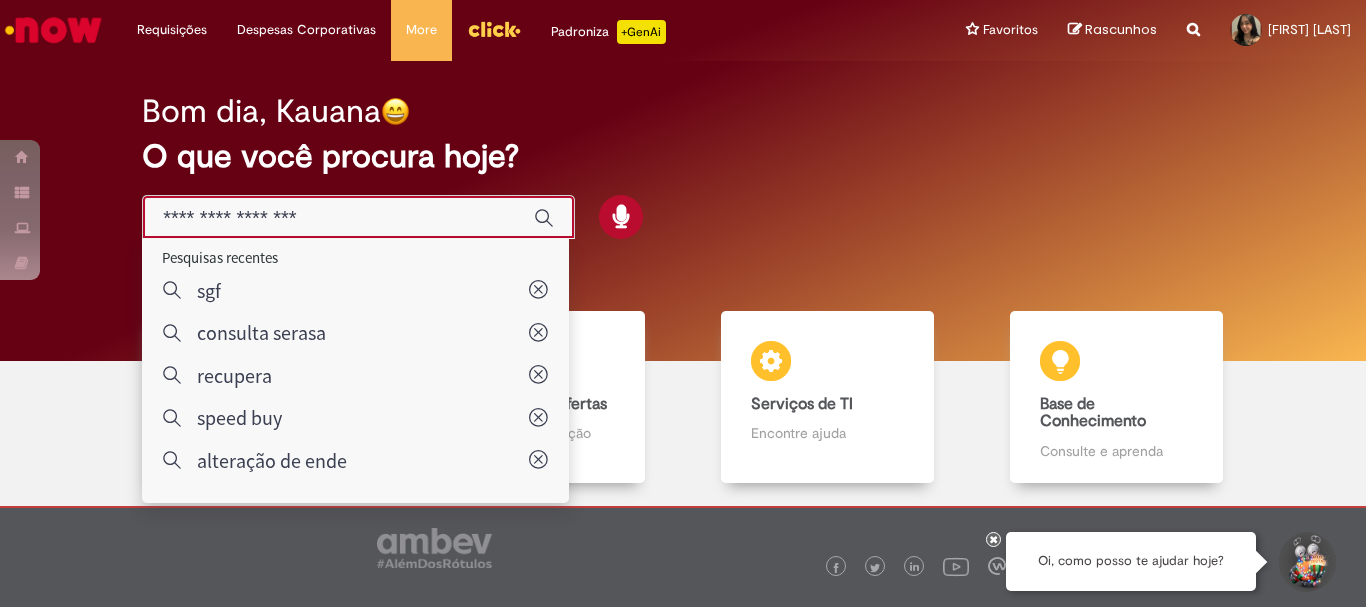 click on "Bom dia, Kauana" at bounding box center [683, 111] 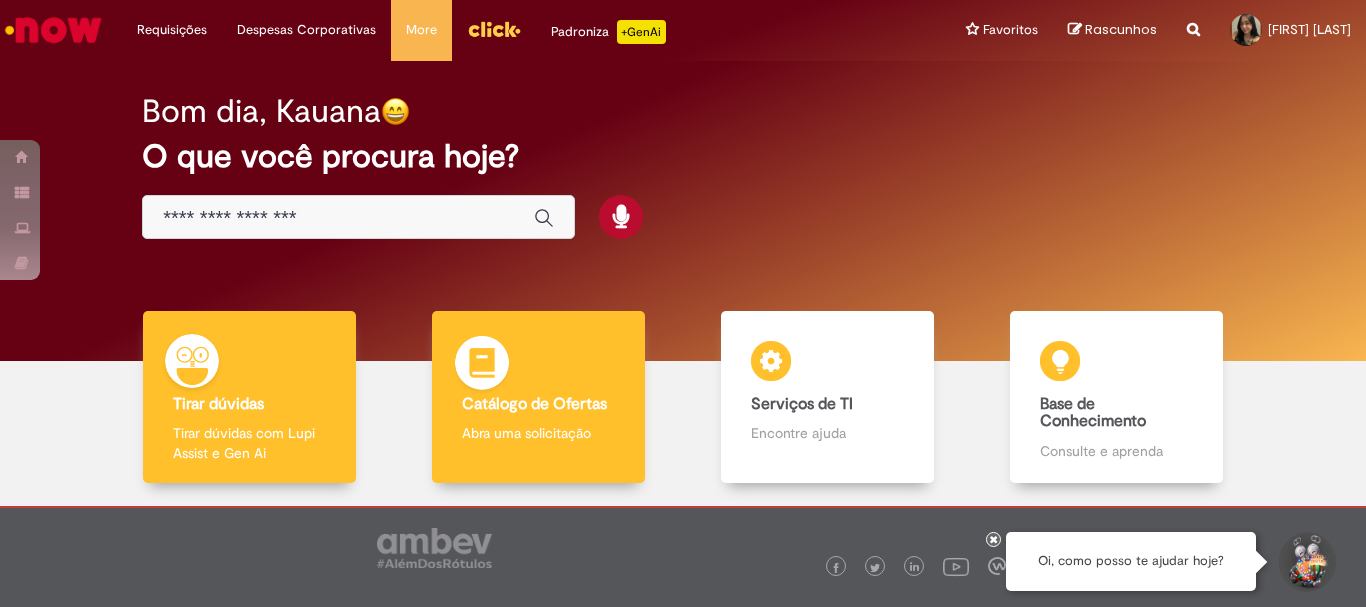 click on "Catálogo de Ofertas" at bounding box center (534, 404) 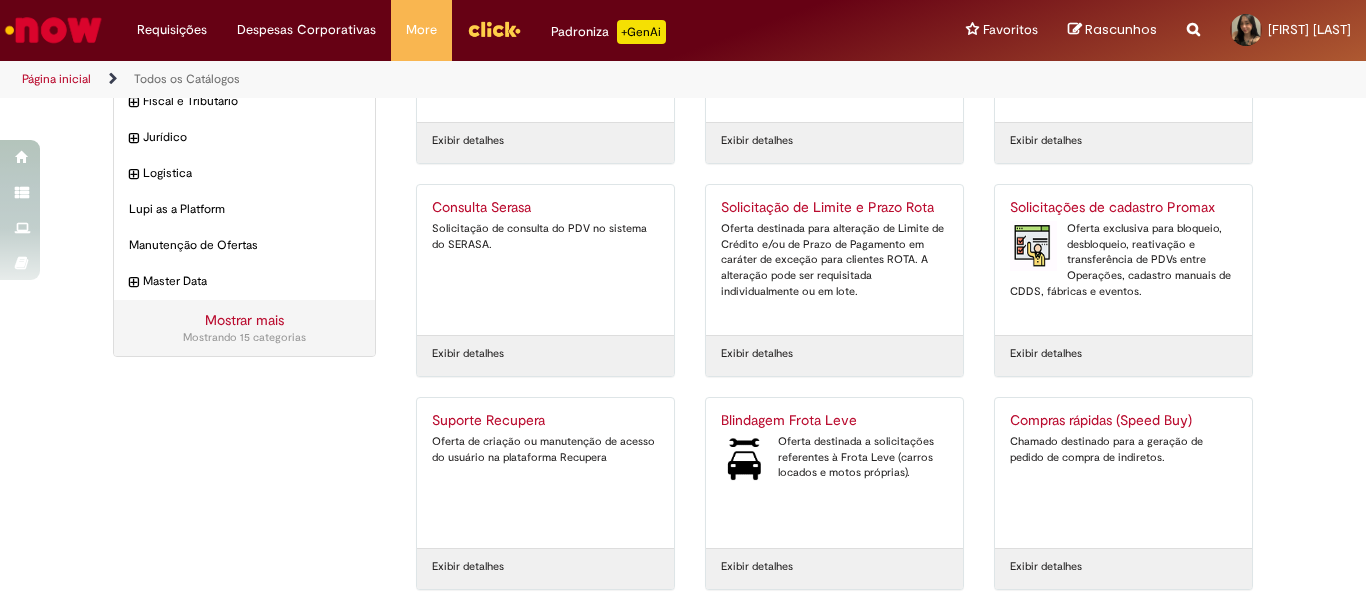 scroll, scrollTop: 0, scrollLeft: 0, axis: both 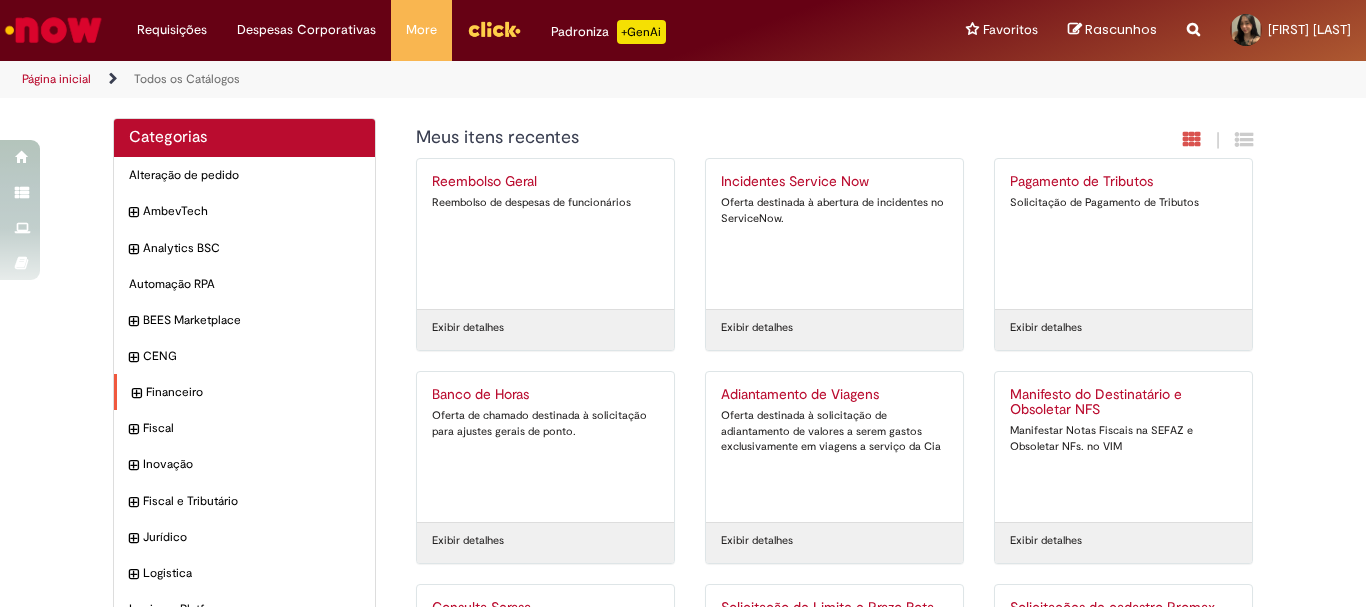 click at bounding box center (136, 394) 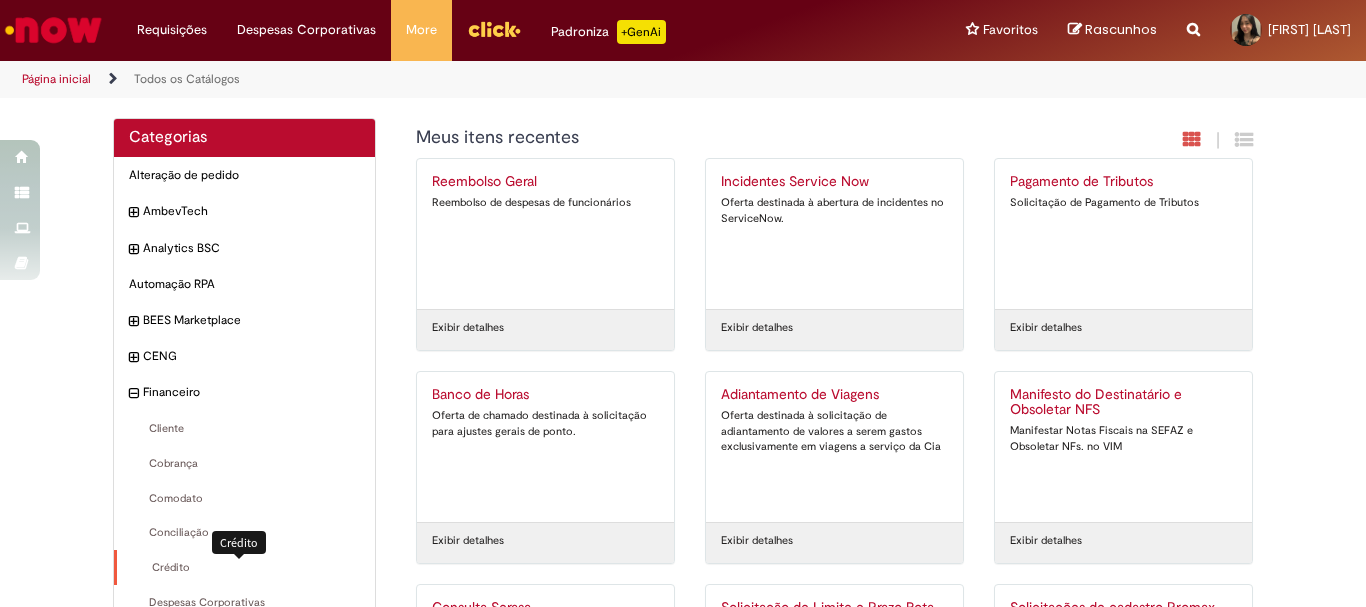 click on "Crédito
Itens" at bounding box center (246, 568) 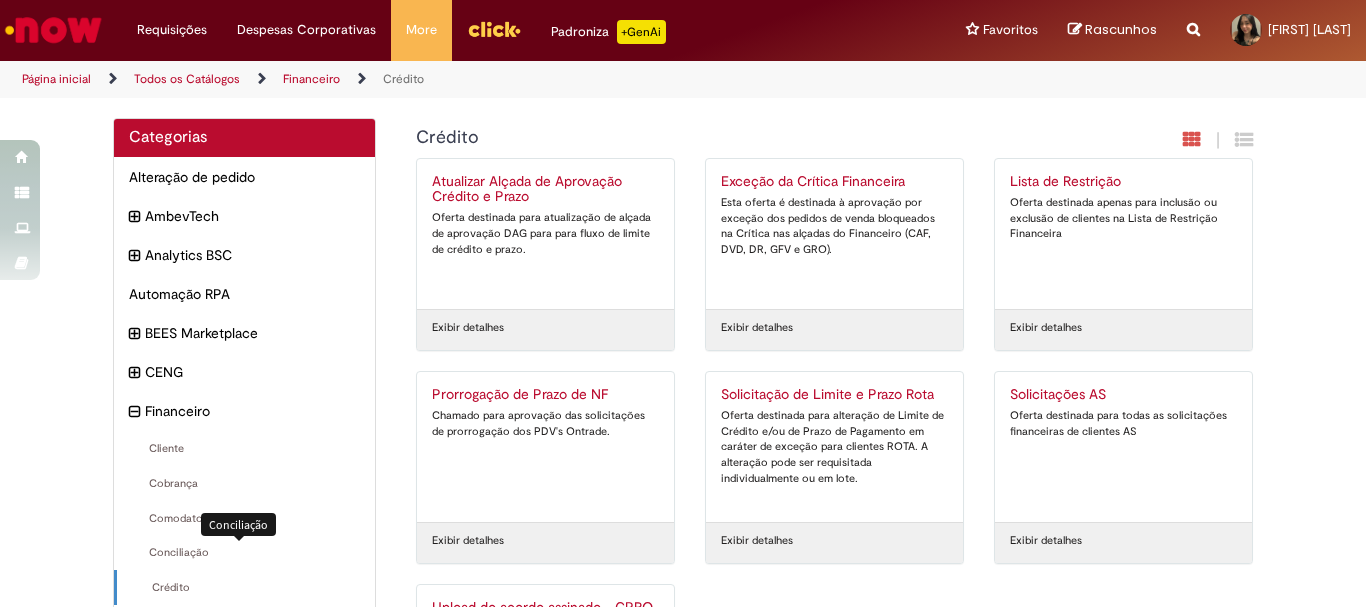 scroll, scrollTop: 1, scrollLeft: 0, axis: vertical 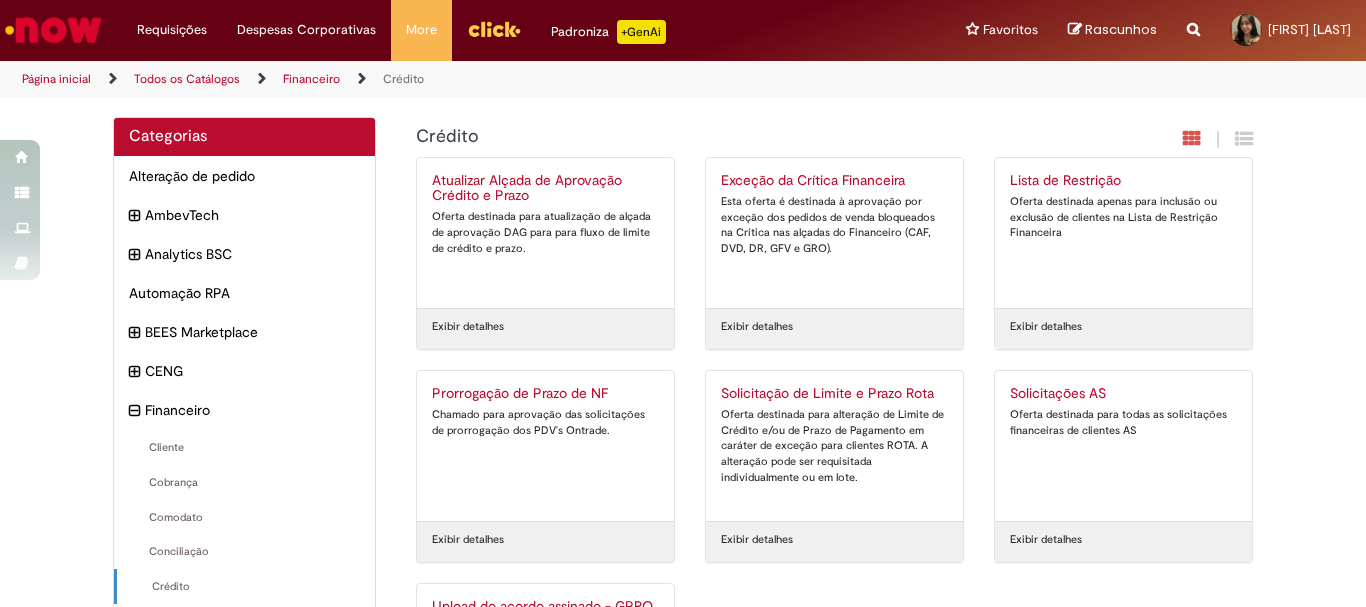 click on "Solicitação de Limite e Prazo Rota
Oferta destinada para alteração de Limite de Crédito e/ou de Prazo de Pagamento em caráter de exceção para clientes ROTA. A alteração pode ser requisitada individualmente ou em lote." at bounding box center [834, 446] 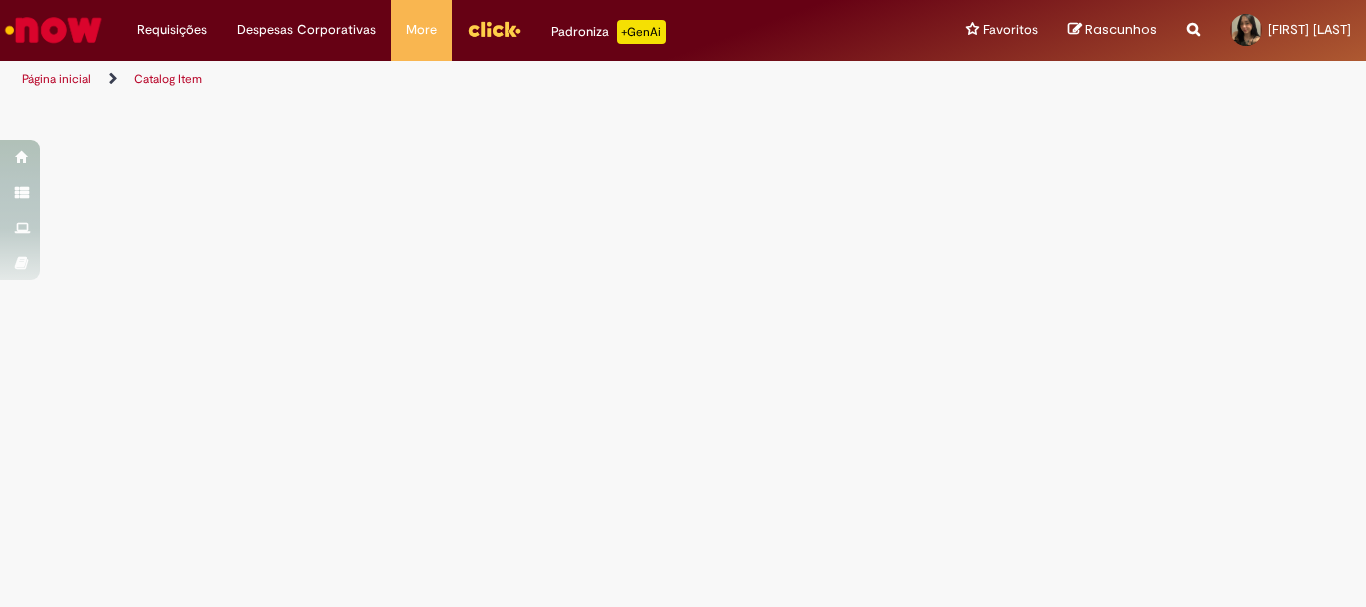 scroll, scrollTop: 0, scrollLeft: 0, axis: both 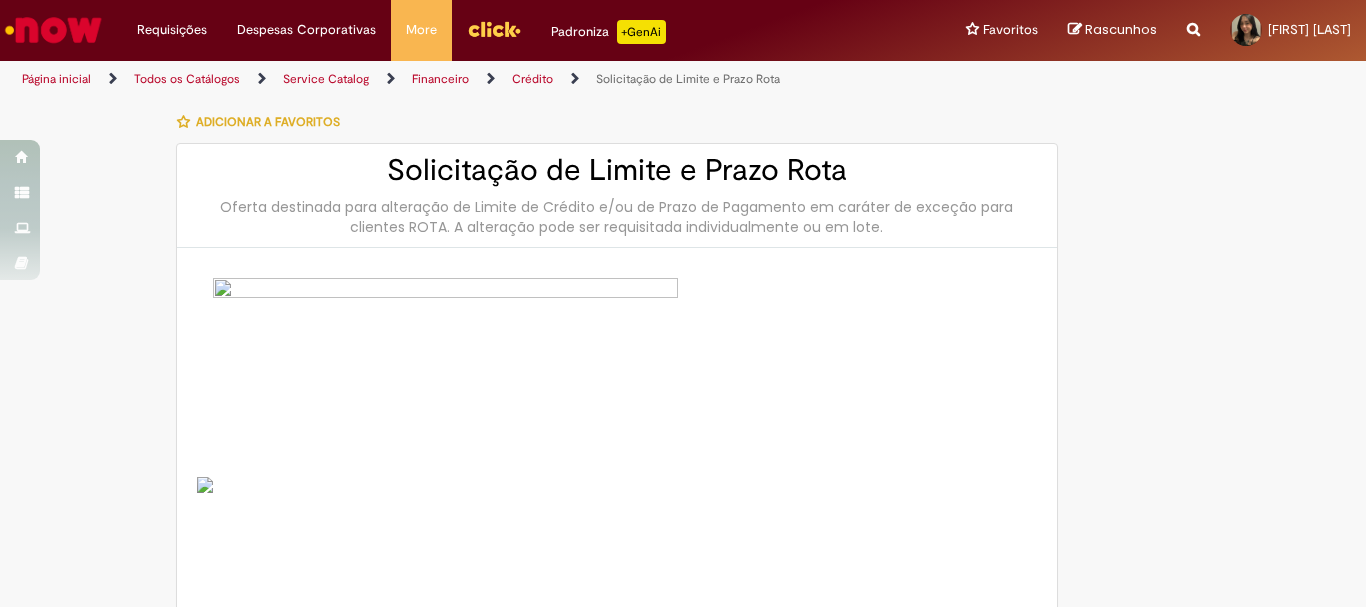 type on "********" 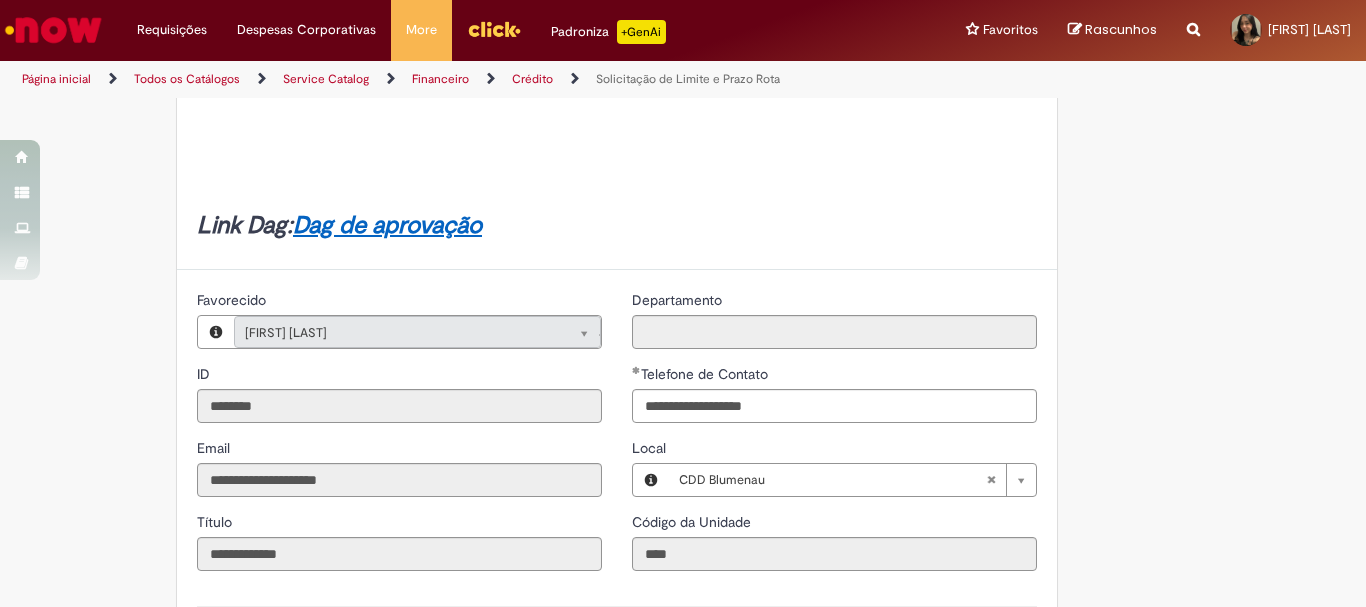 scroll, scrollTop: 900, scrollLeft: 0, axis: vertical 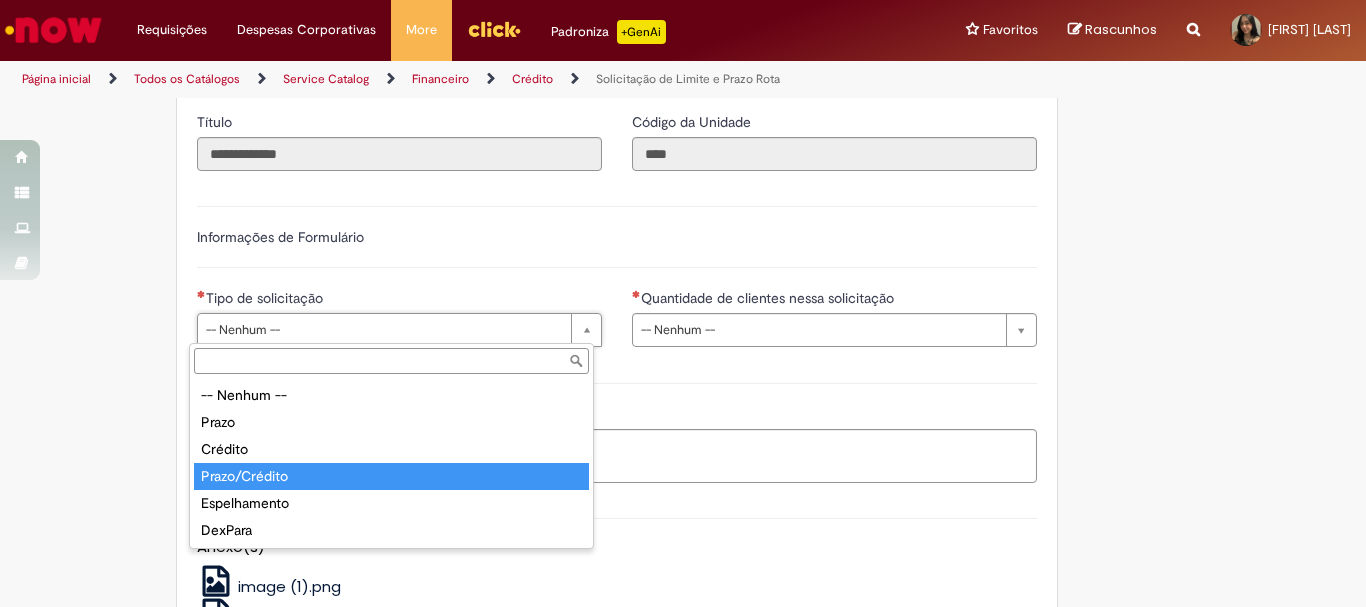 type on "**********" 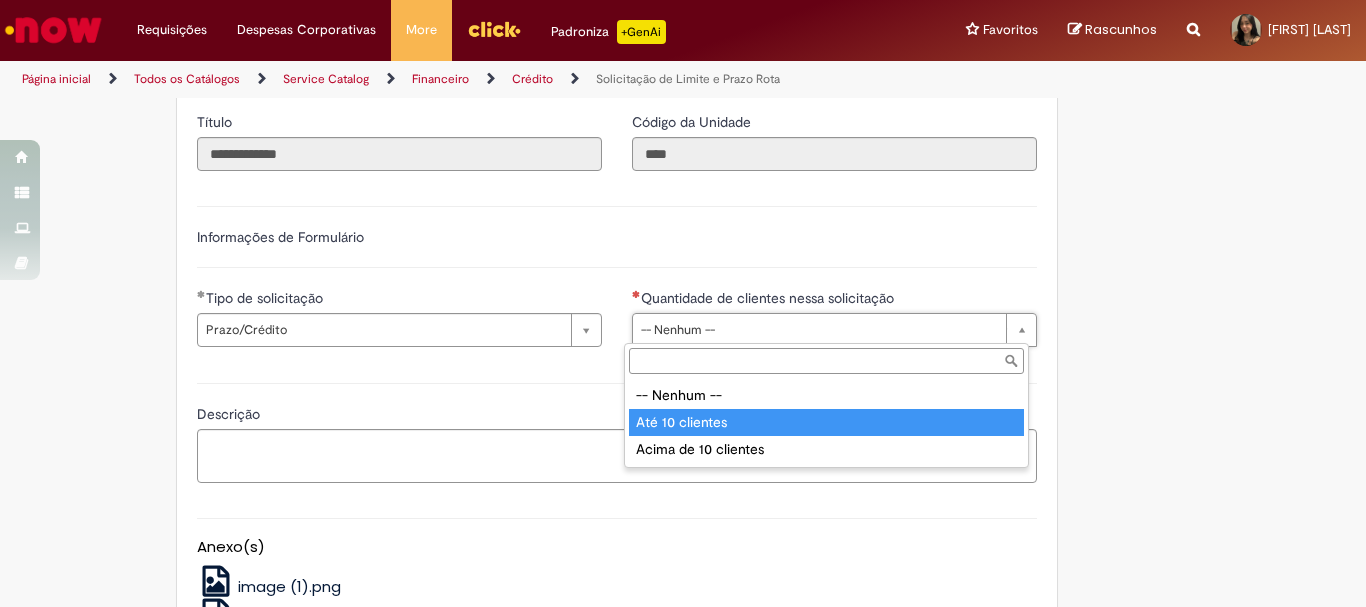 type on "**********" 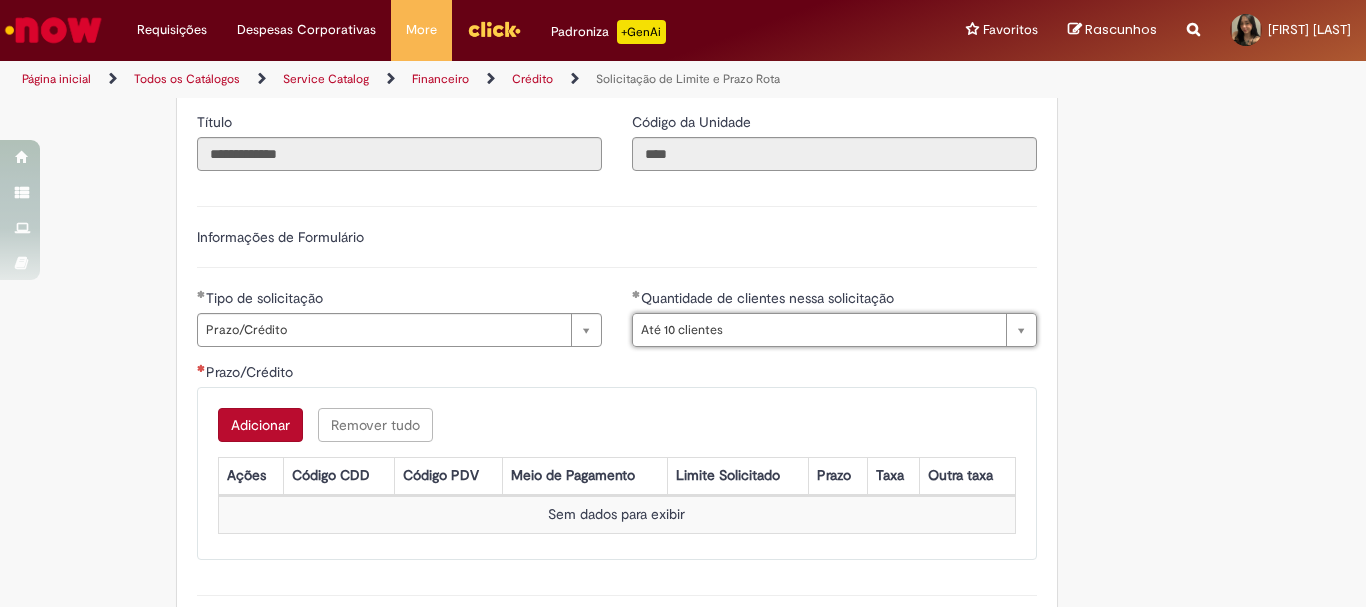scroll, scrollTop: 1000, scrollLeft: 0, axis: vertical 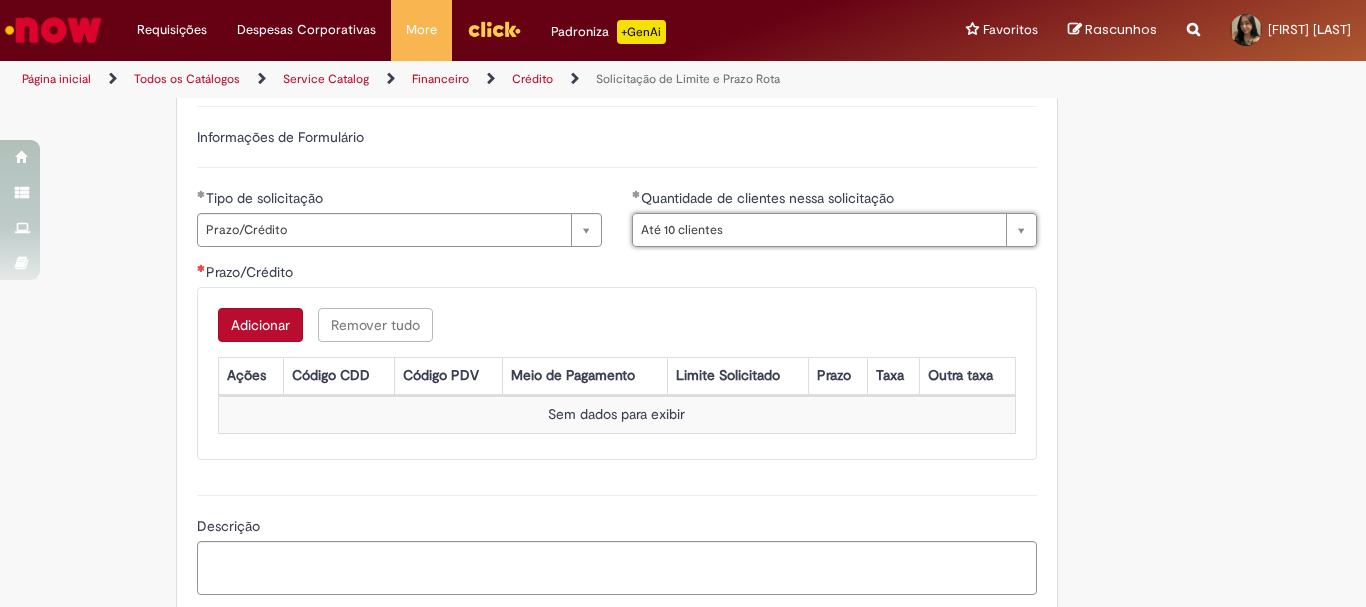 click on "Adicionar" at bounding box center [260, 325] 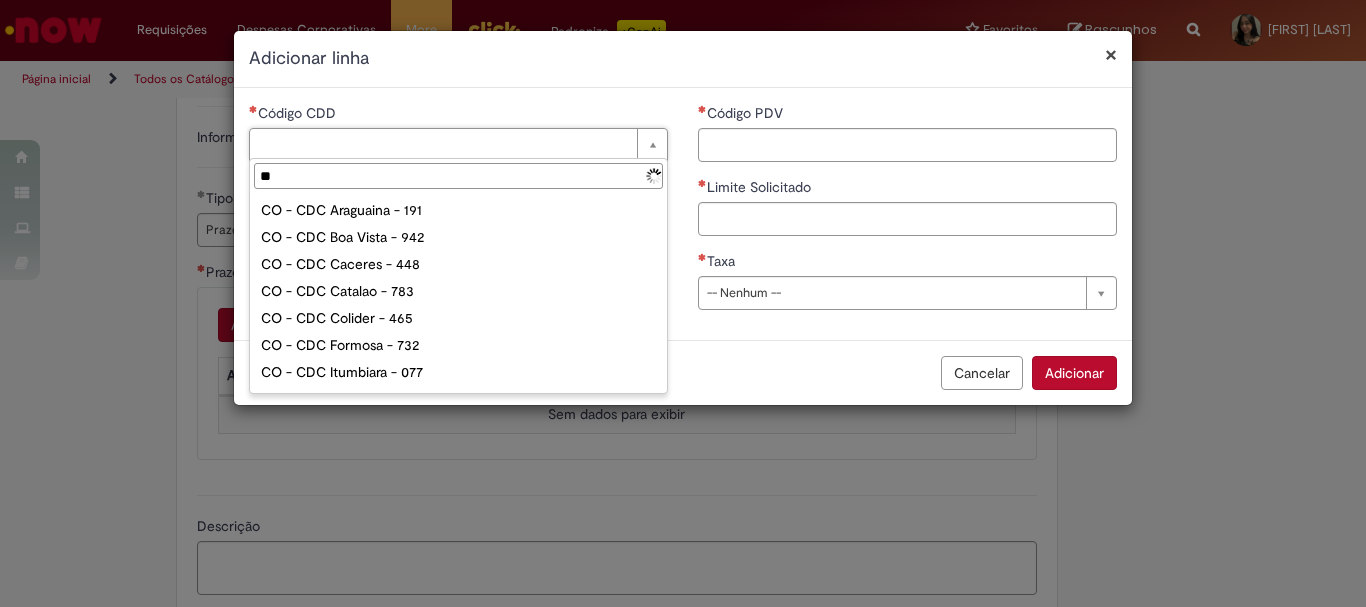 type on "***" 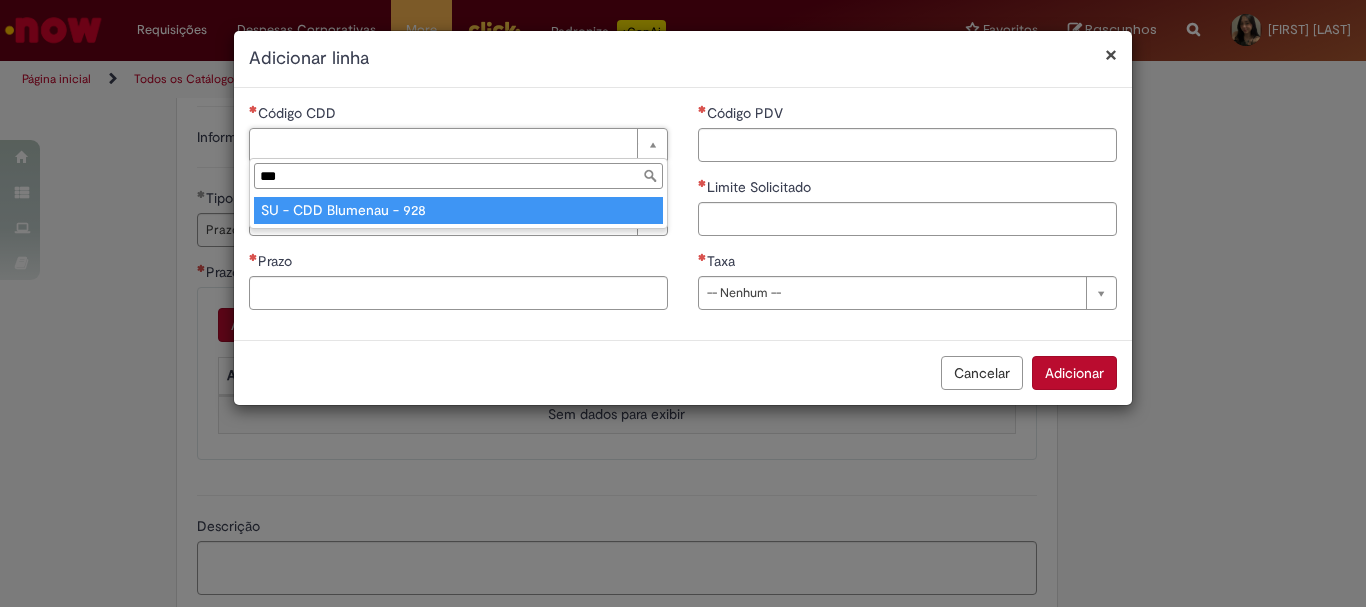 type on "**********" 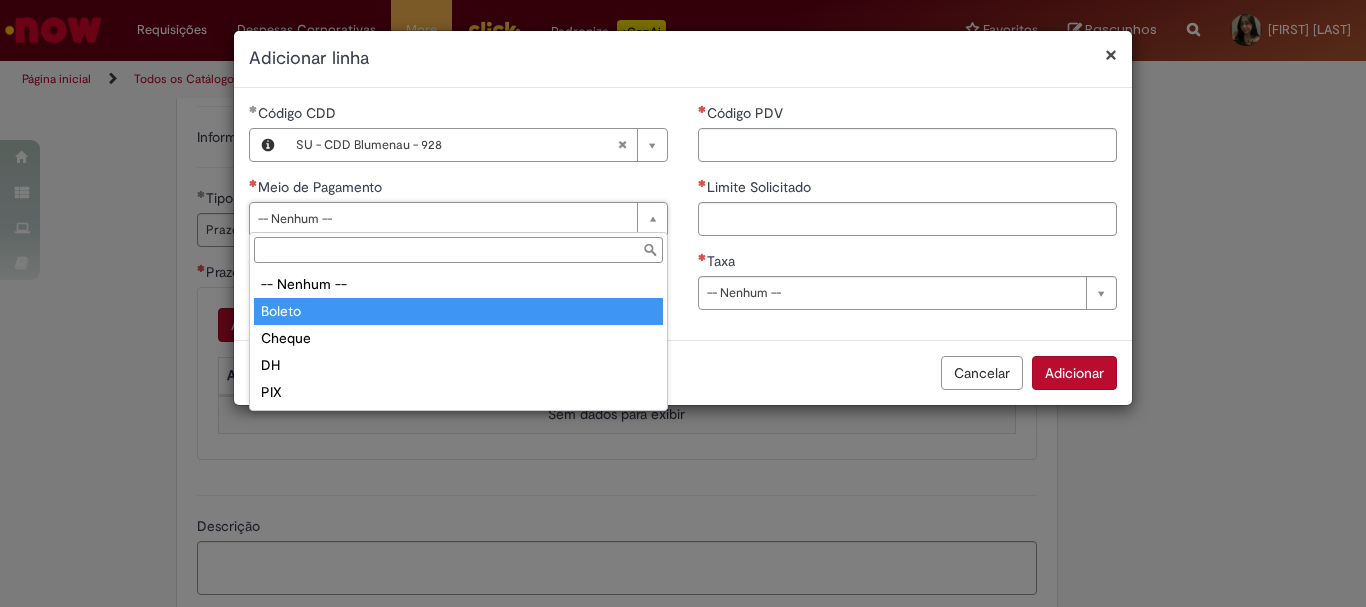 type on "******" 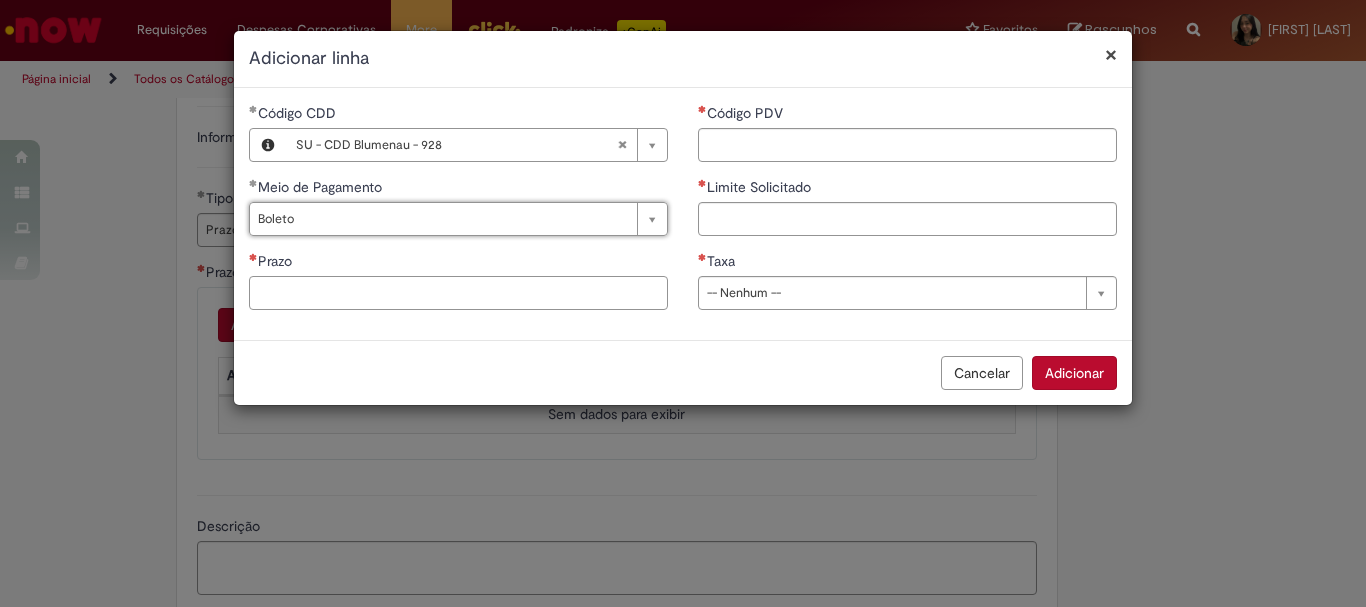 click on "Prazo" at bounding box center [458, 293] 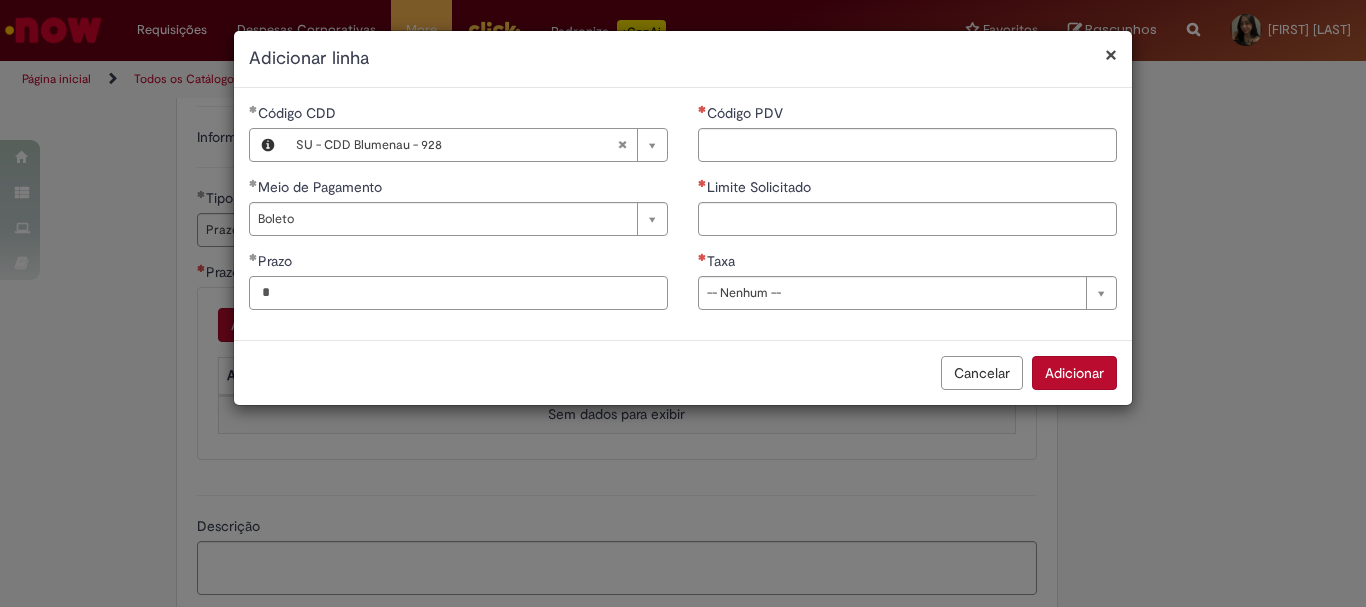 type on "*" 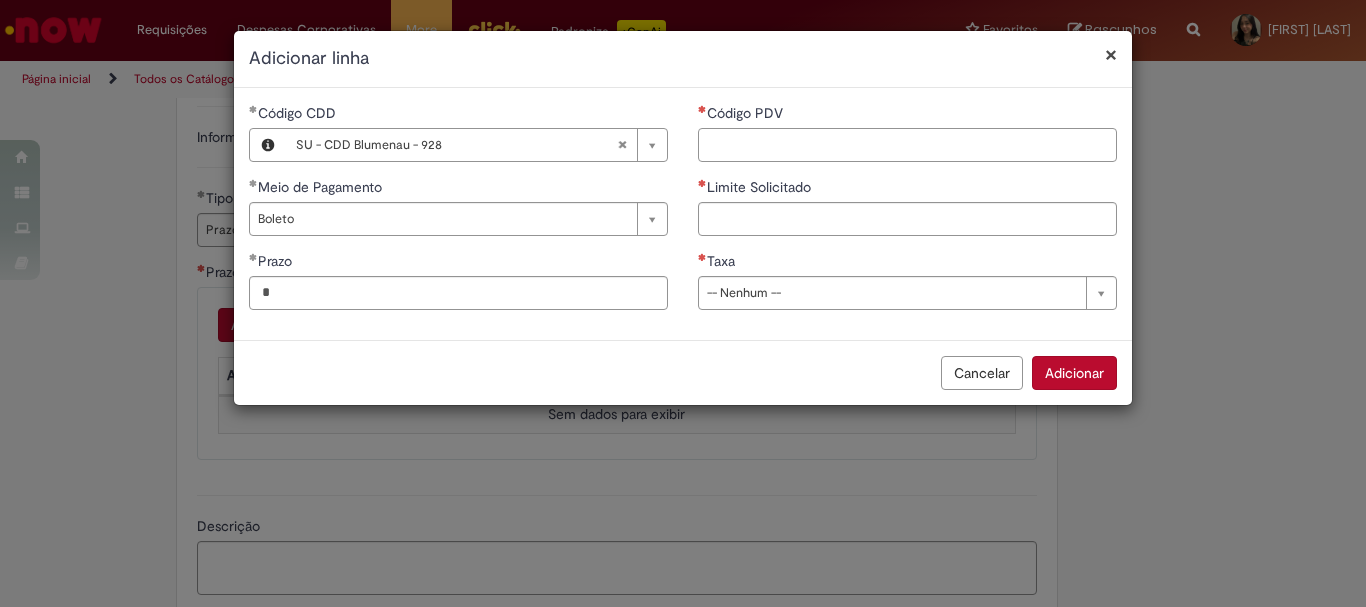 click on "Código PDV" at bounding box center [907, 145] 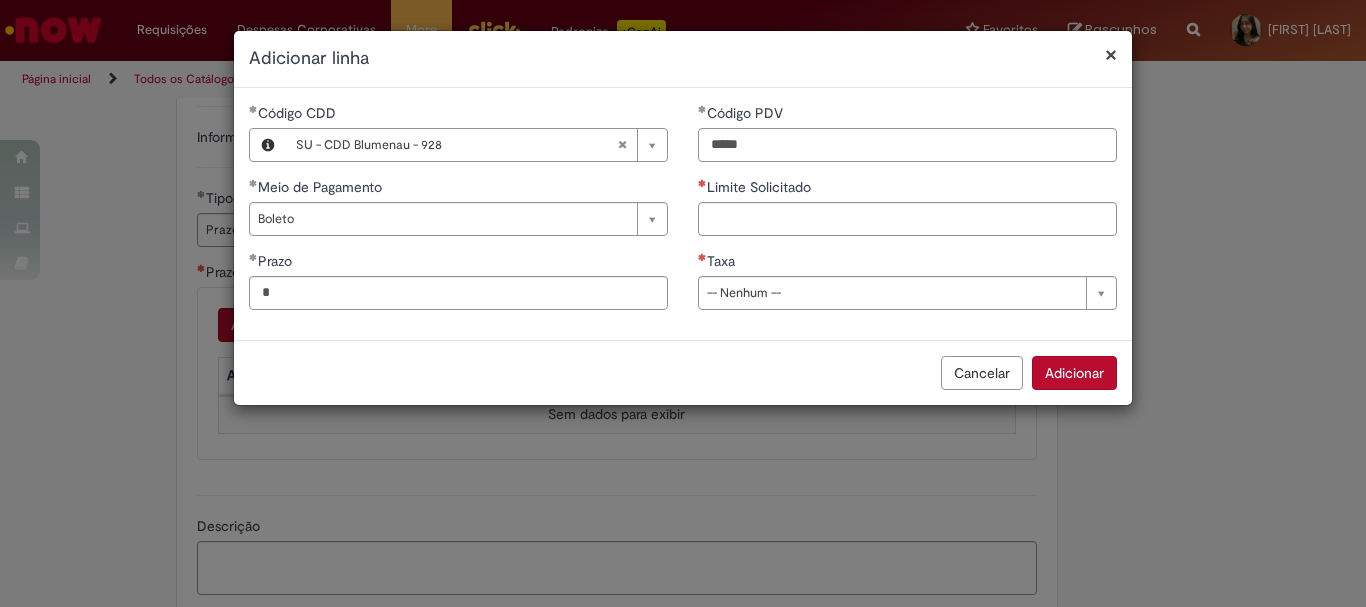 type on "*****" 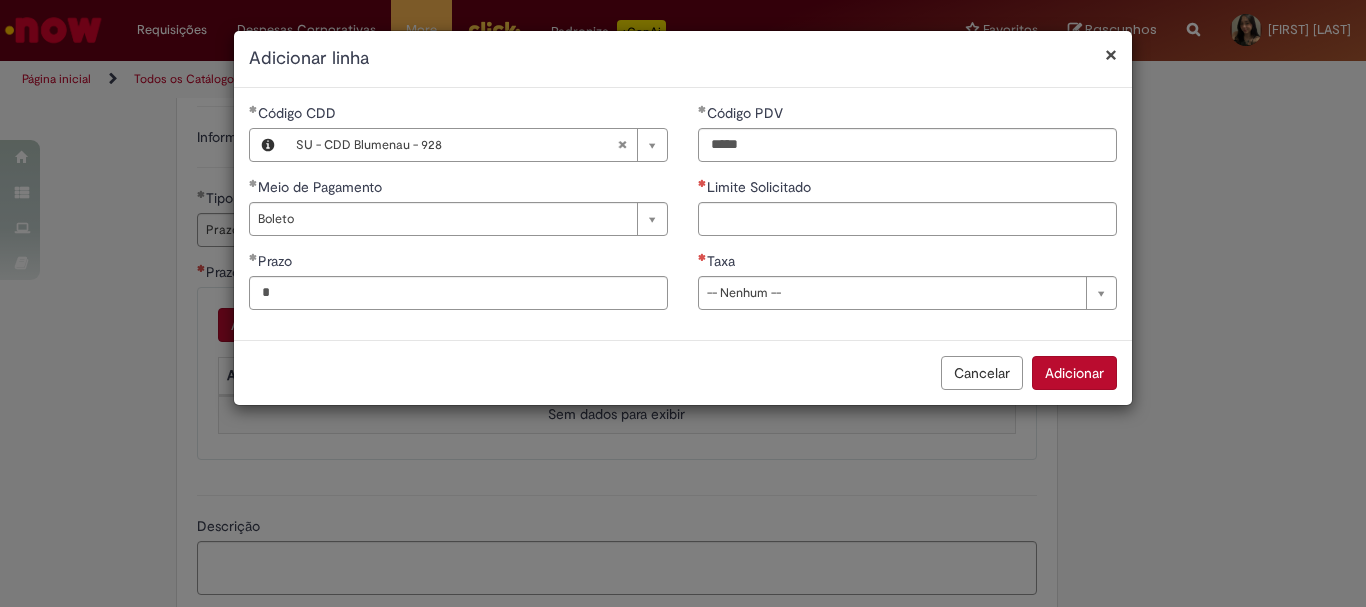 click on "**********" at bounding box center (907, 214) 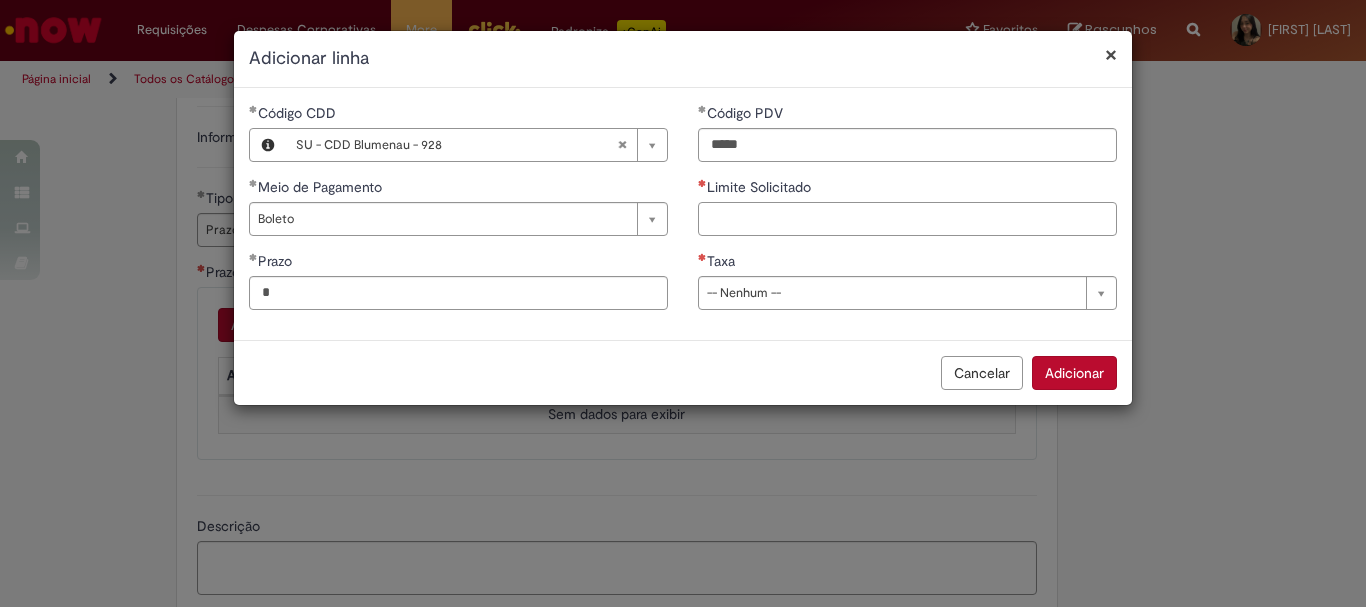 click on "Limite Solicitado" at bounding box center [907, 219] 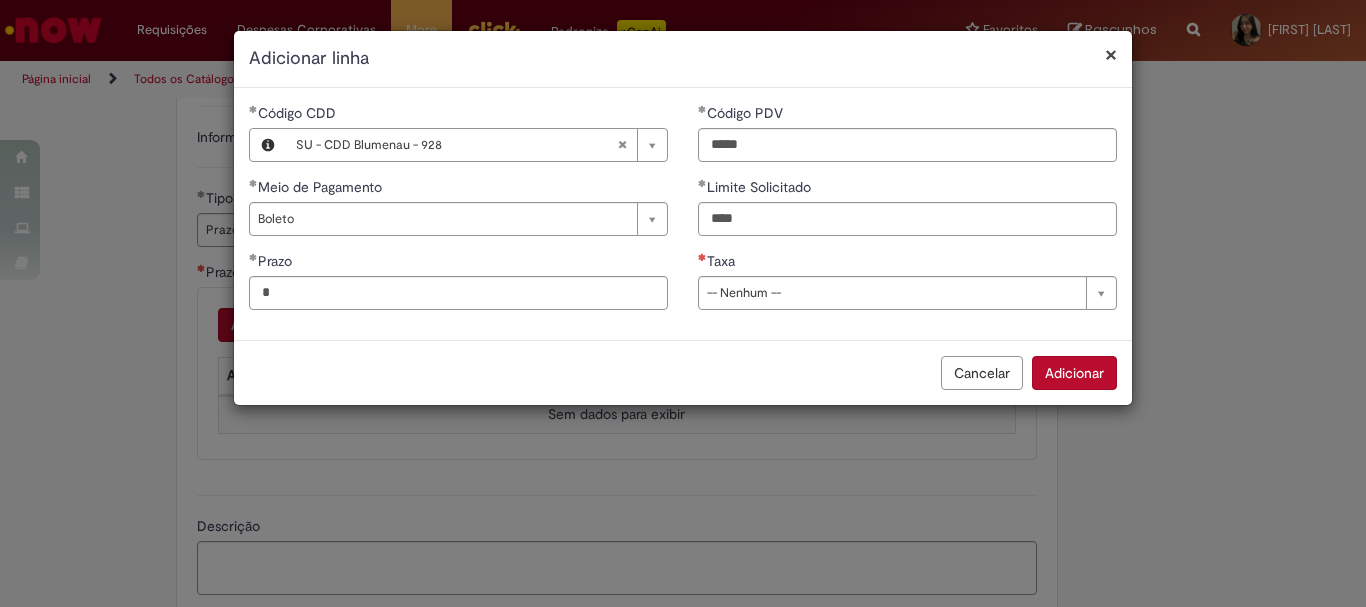 type on "********" 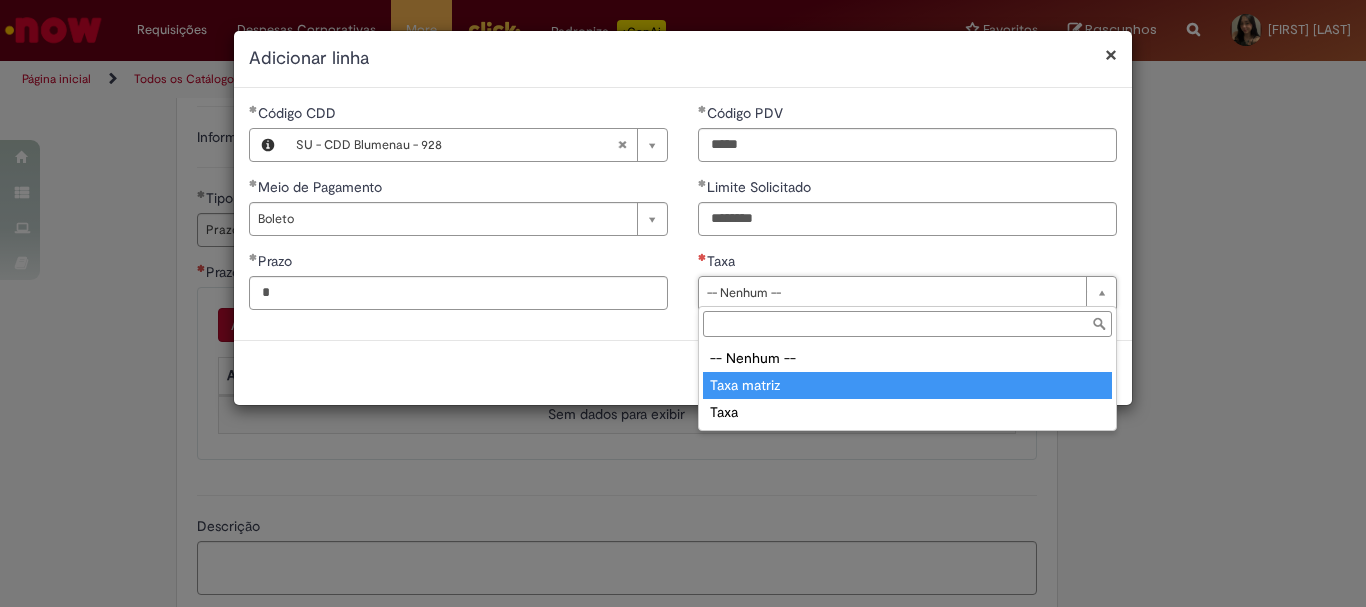 type on "**********" 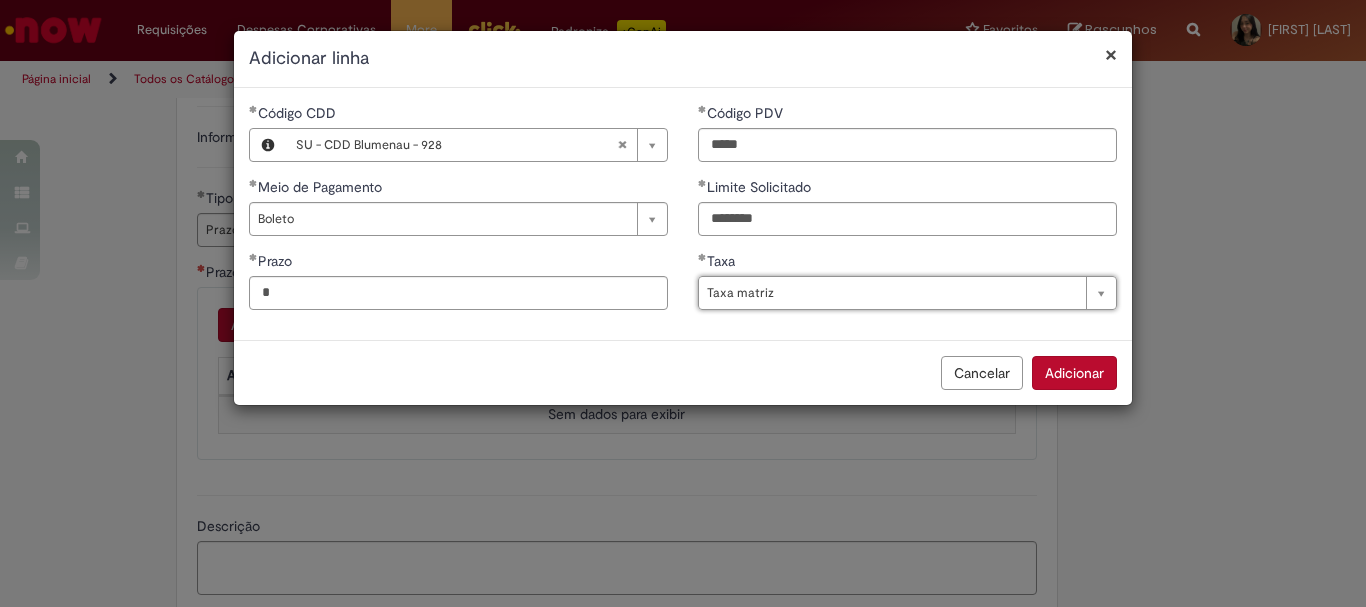 click on "Adicionar" at bounding box center [1074, 373] 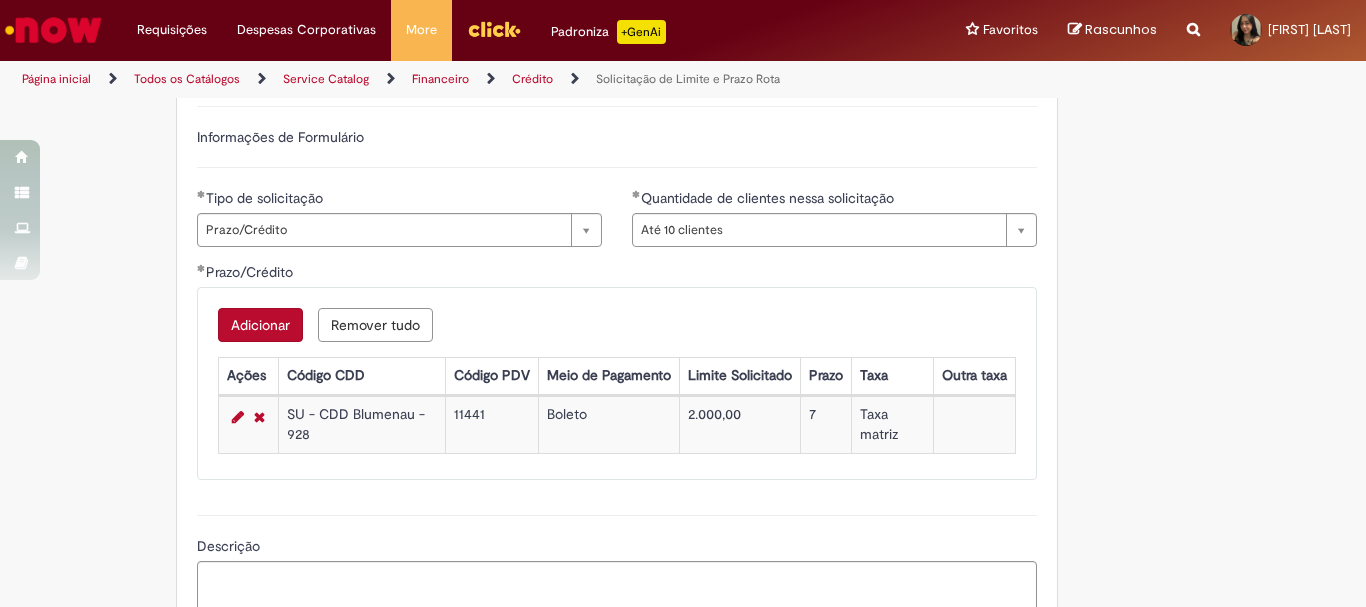 click on "Adicionar" at bounding box center [260, 325] 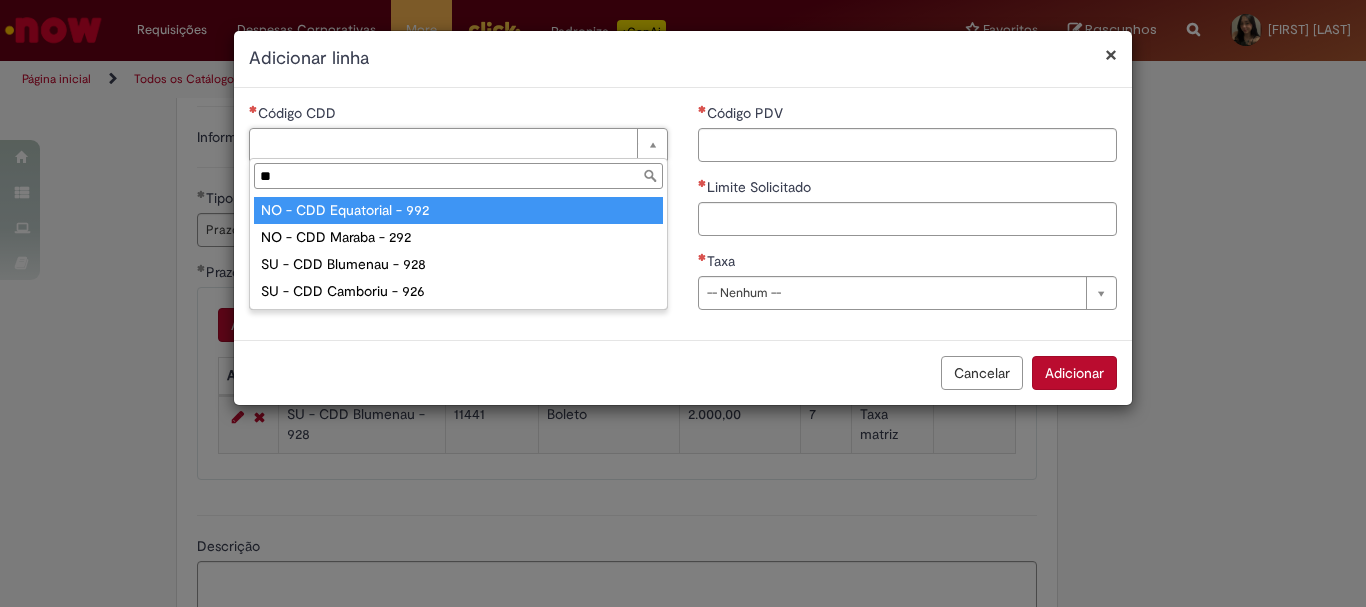 type on "***" 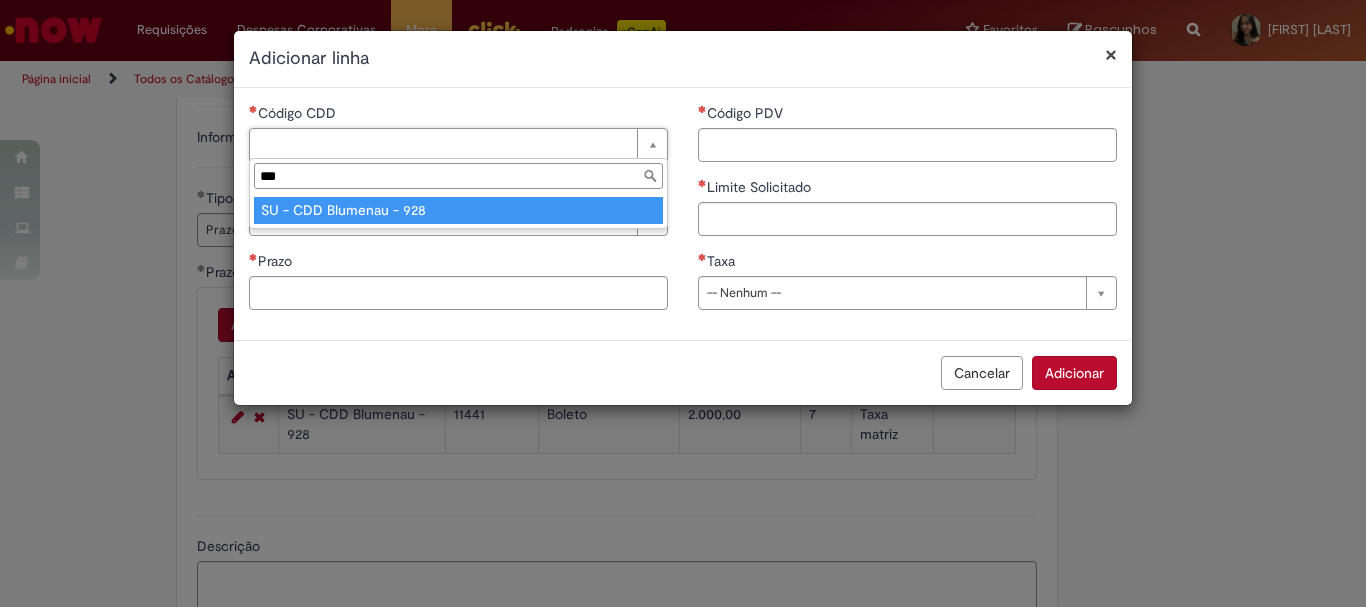 type on "**********" 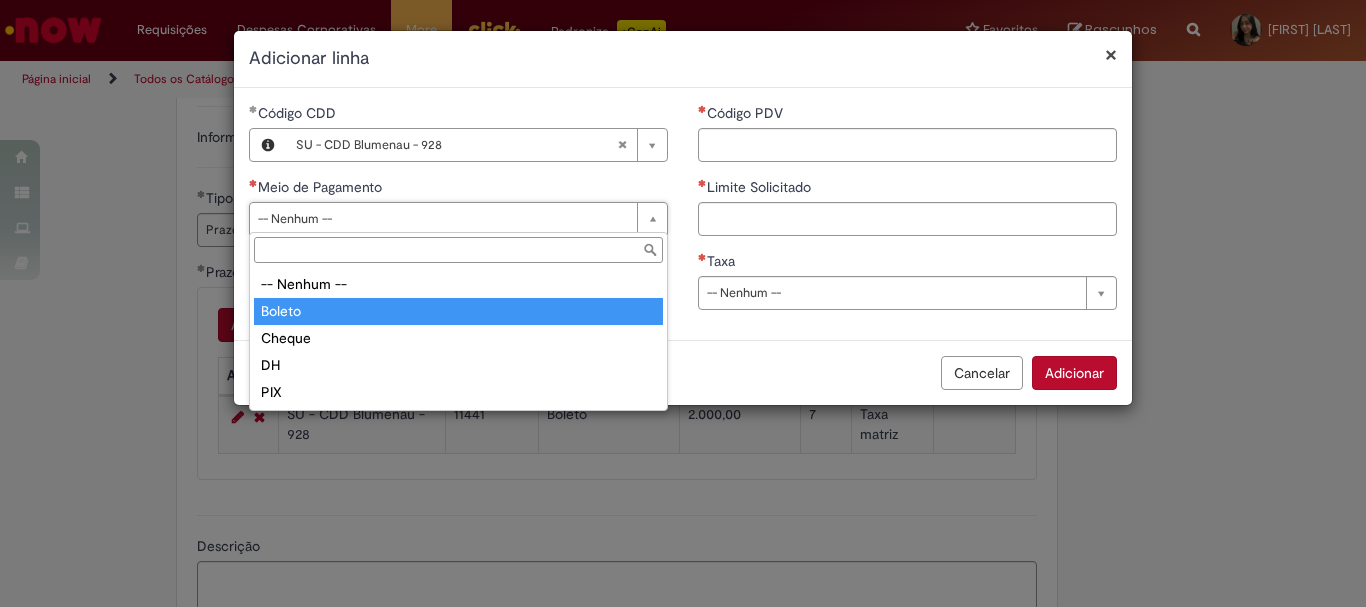 type on "******" 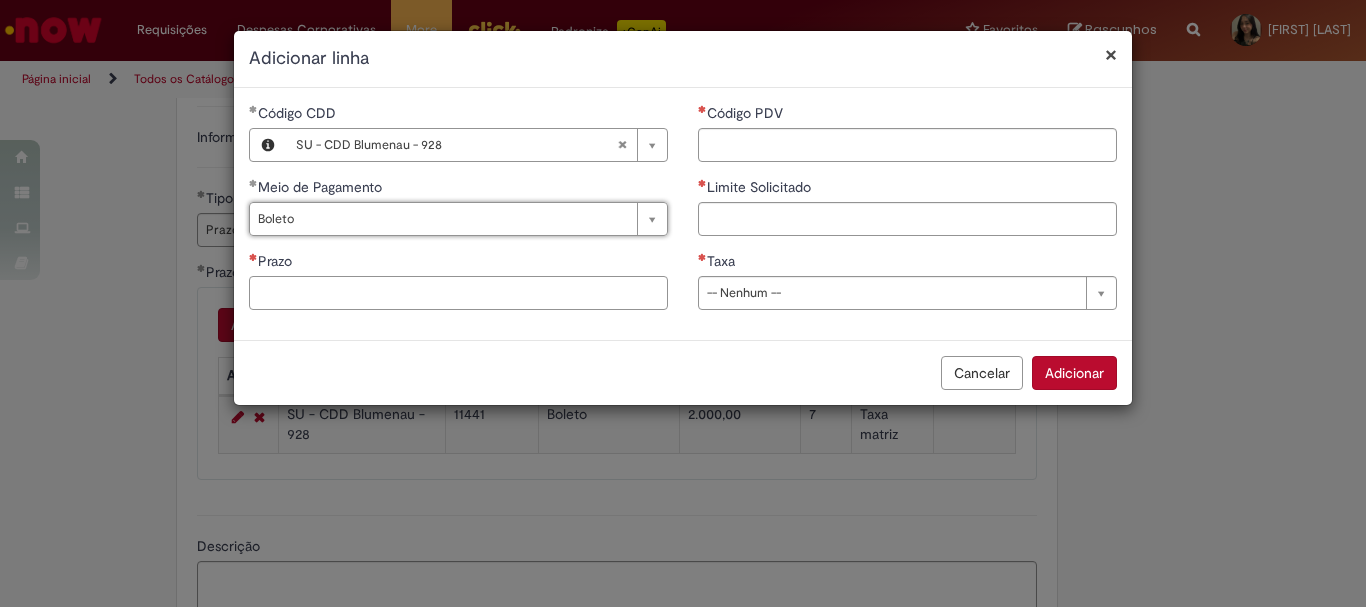 click on "Prazo" at bounding box center [458, 293] 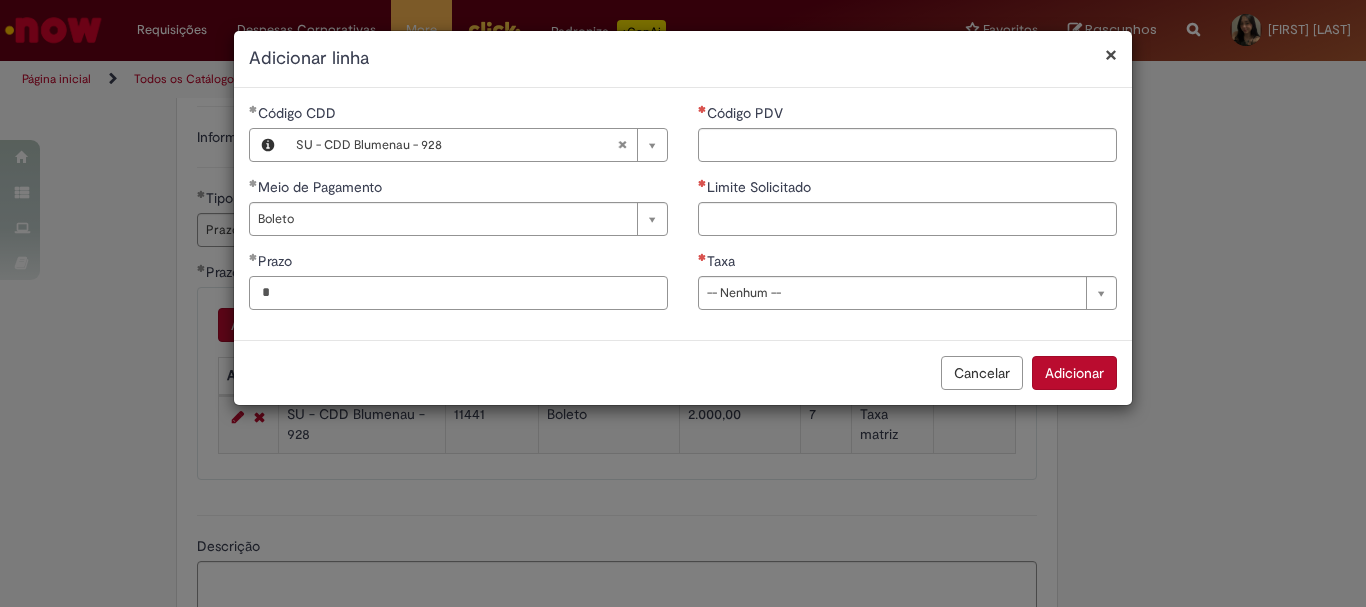 type on "*" 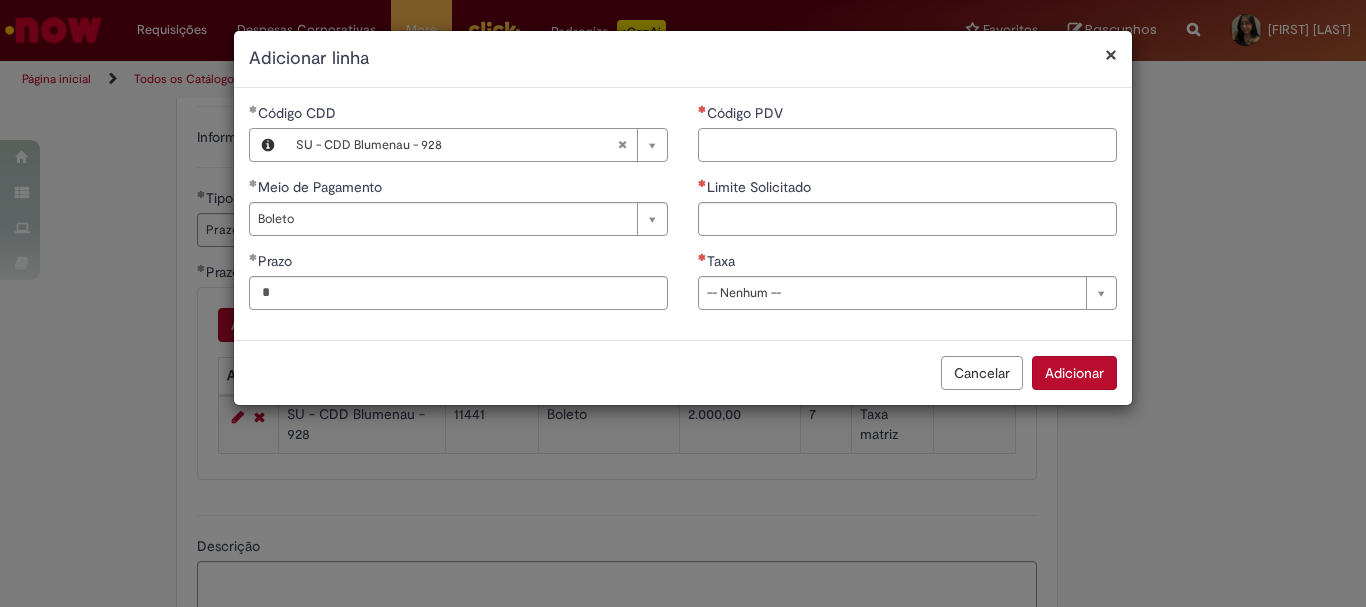 click on "Código PDV" at bounding box center (907, 145) 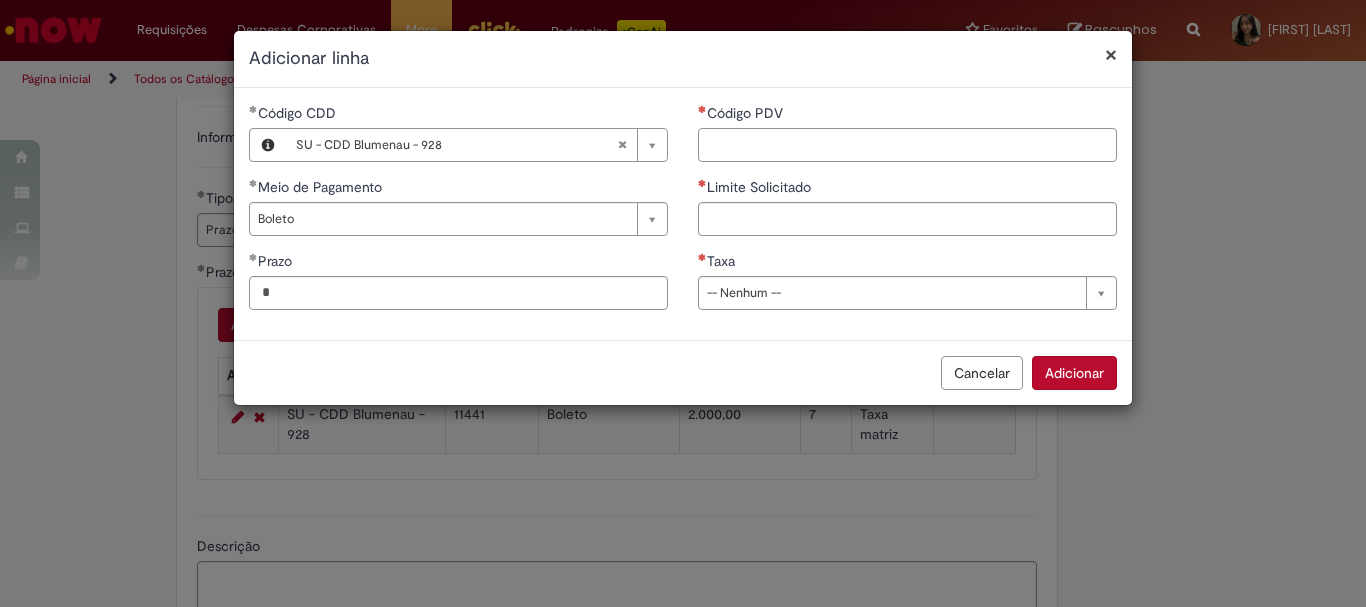 paste on "*****" 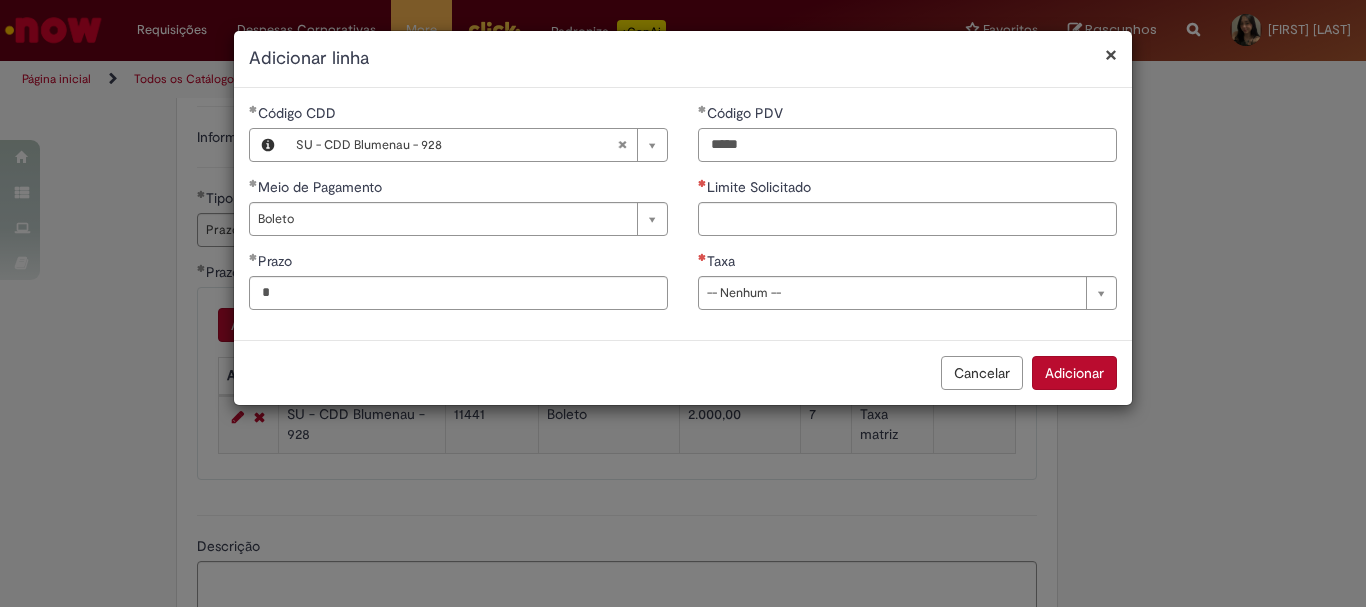 type on "*****" 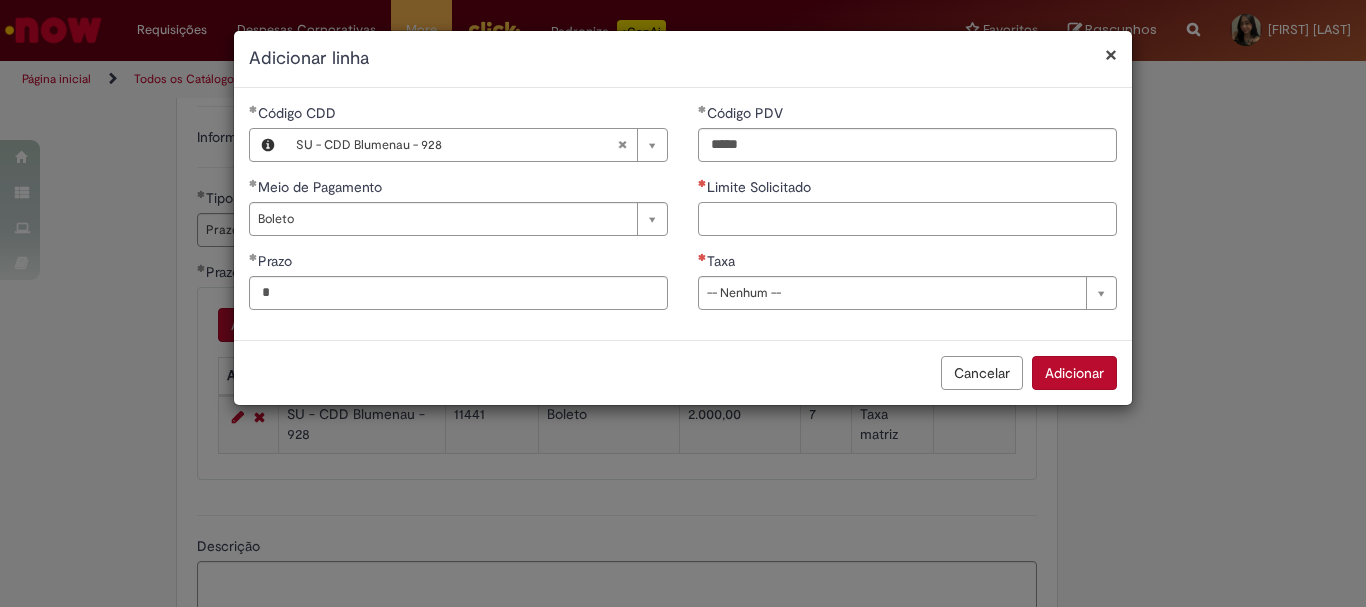 click on "Limite Solicitado" at bounding box center [907, 219] 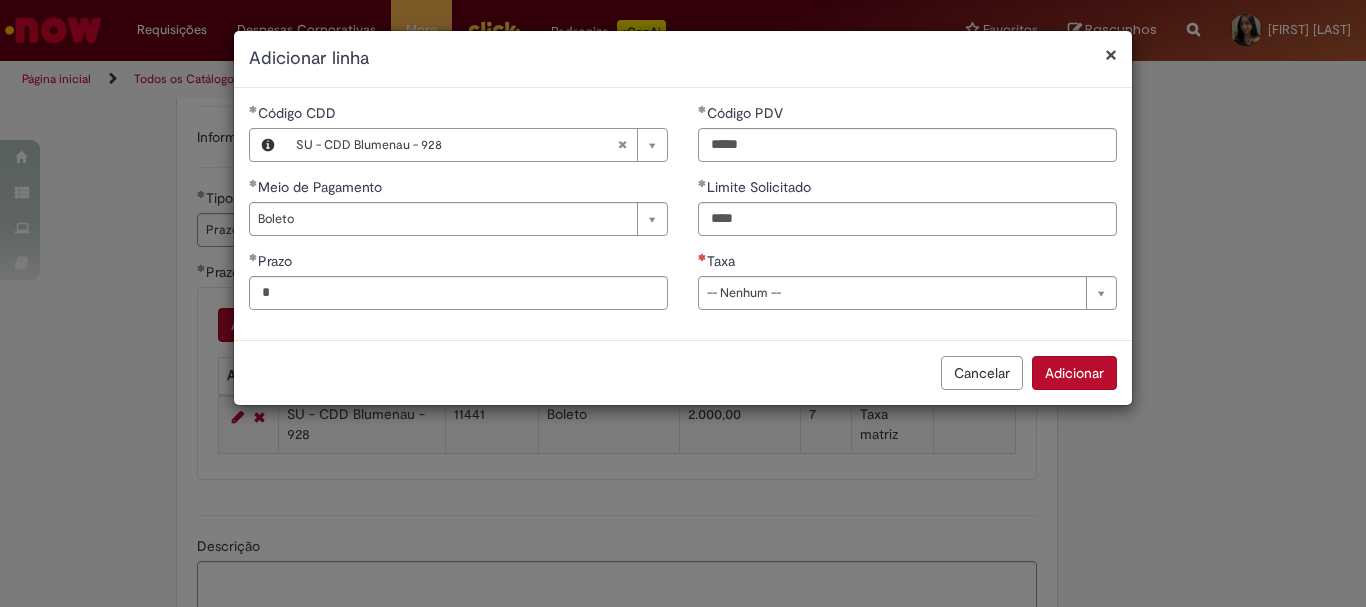 click on "**********" at bounding box center (907, 214) 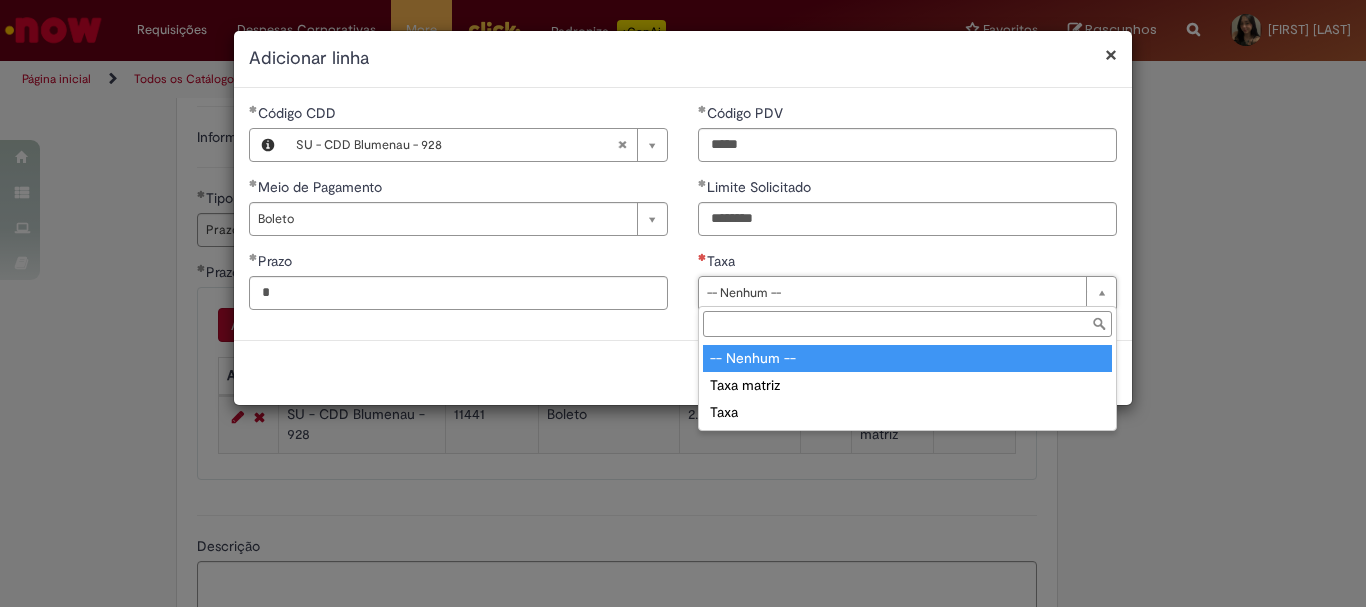 drag, startPoint x: 851, startPoint y: 297, endPoint x: 846, endPoint y: 339, distance: 42.296574 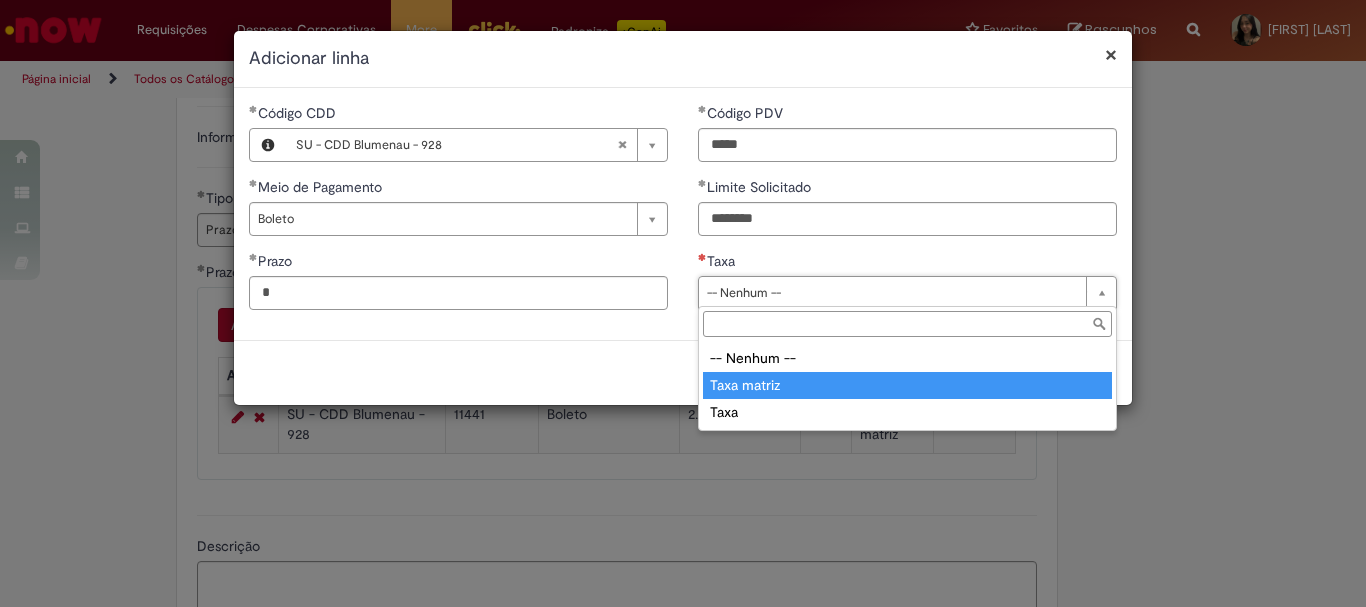 type on "**********" 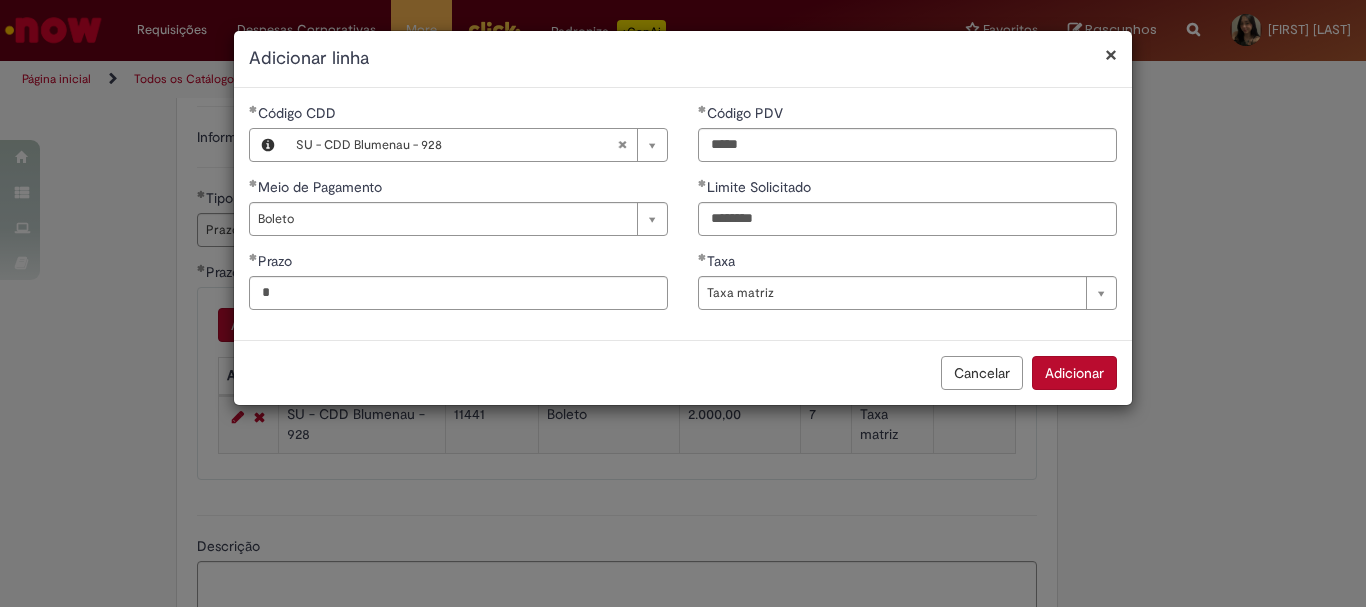 click on "Cancelar   Adicionar" at bounding box center (683, 372) 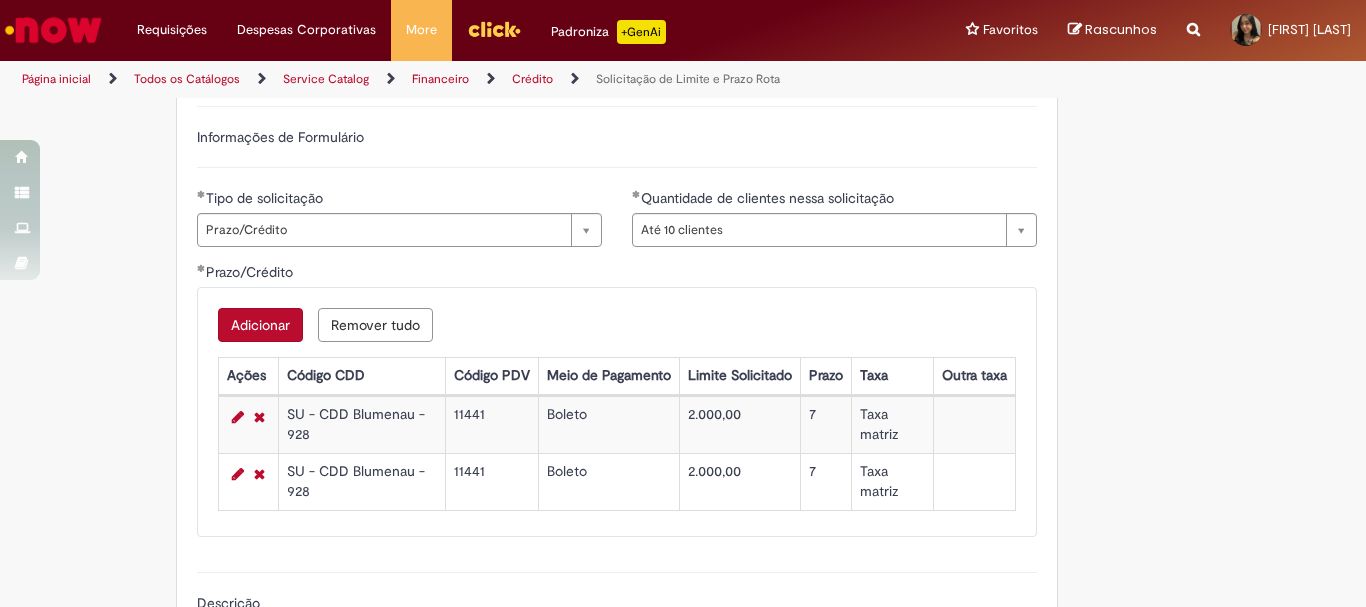 scroll, scrollTop: 1300, scrollLeft: 0, axis: vertical 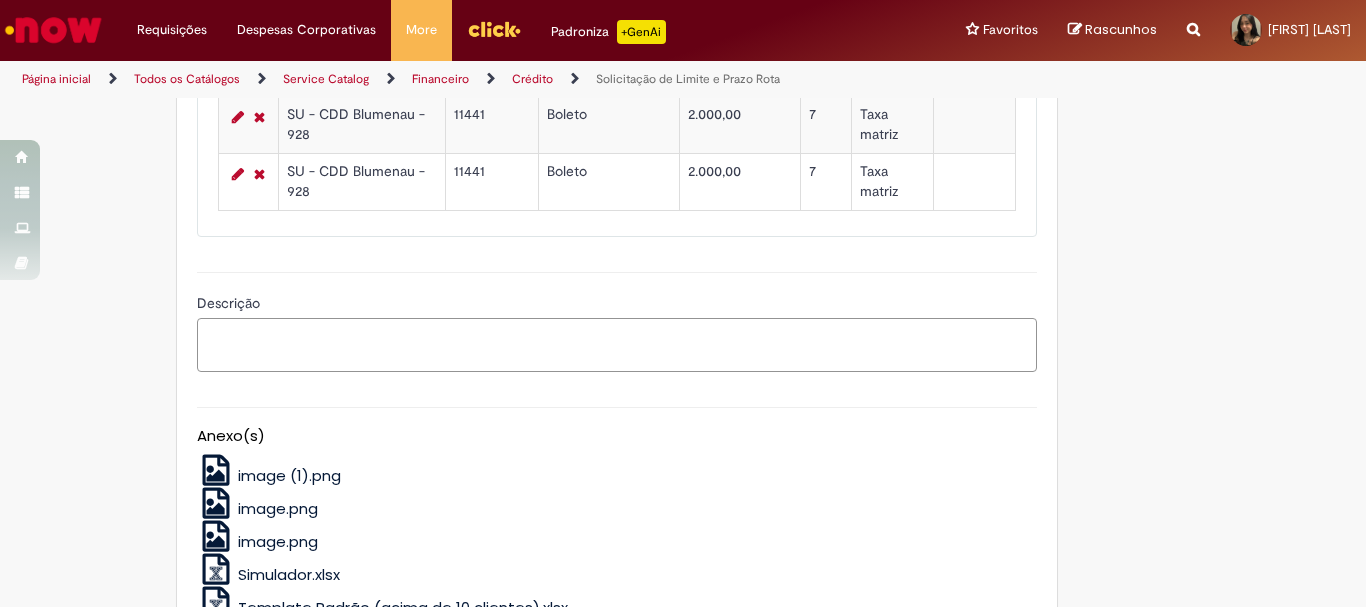 click on "Descrição" at bounding box center (617, 345) 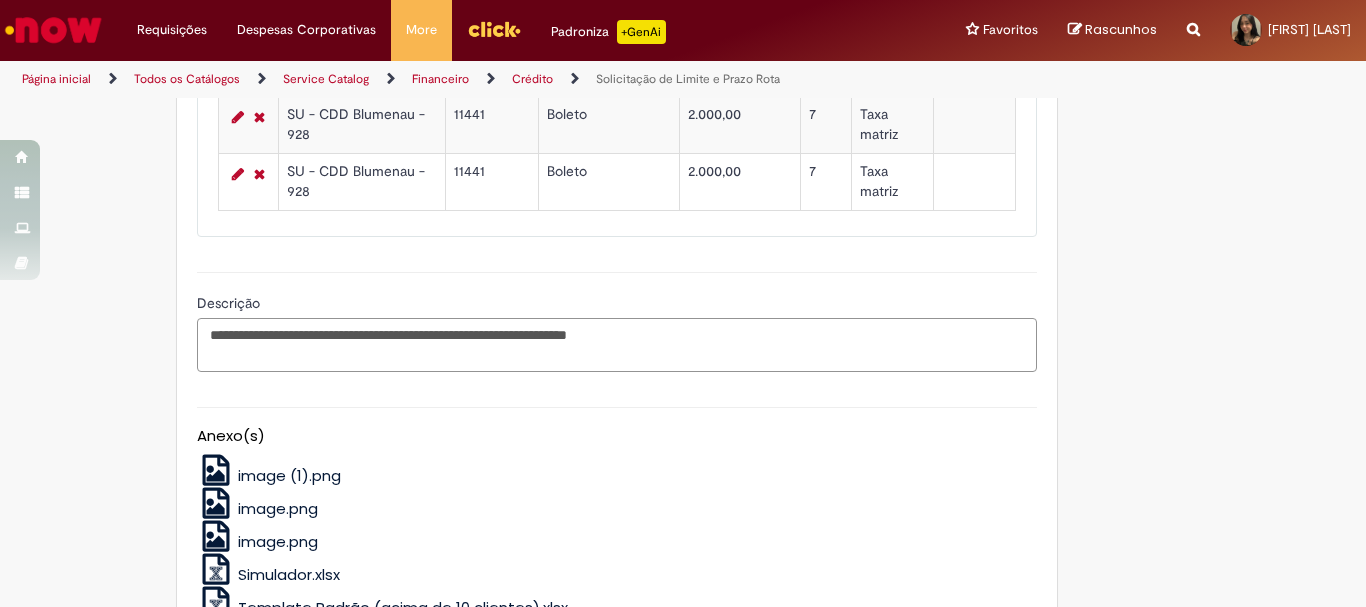 scroll, scrollTop: 1500, scrollLeft: 0, axis: vertical 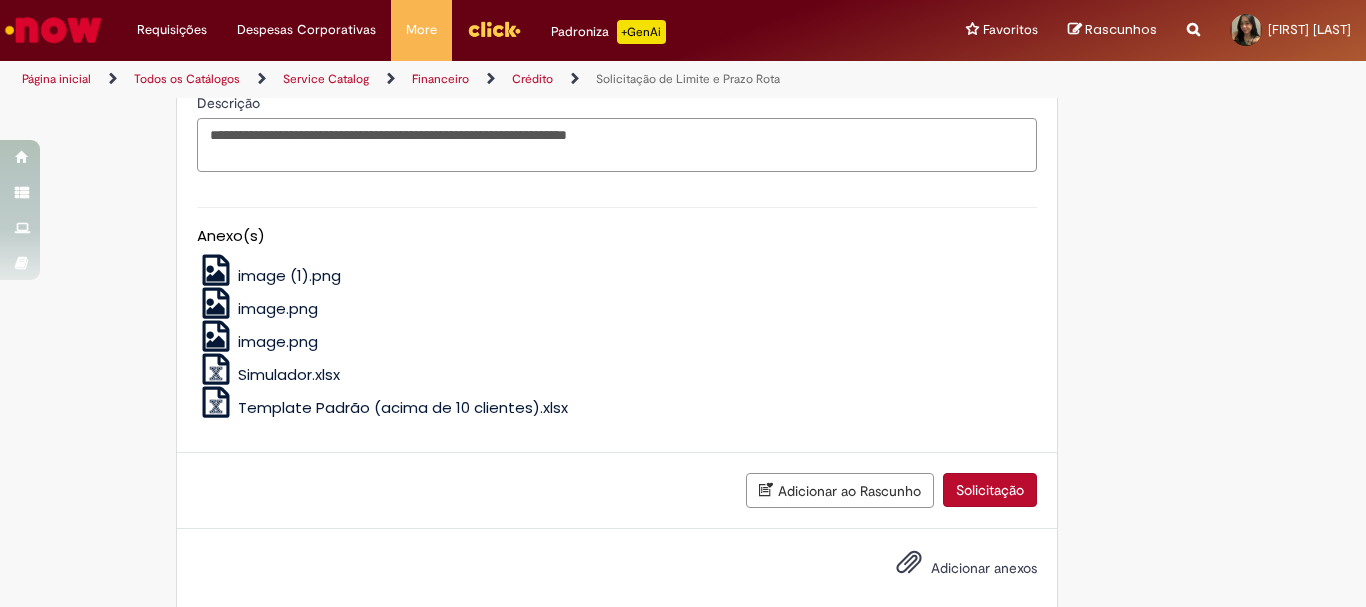 type on "**********" 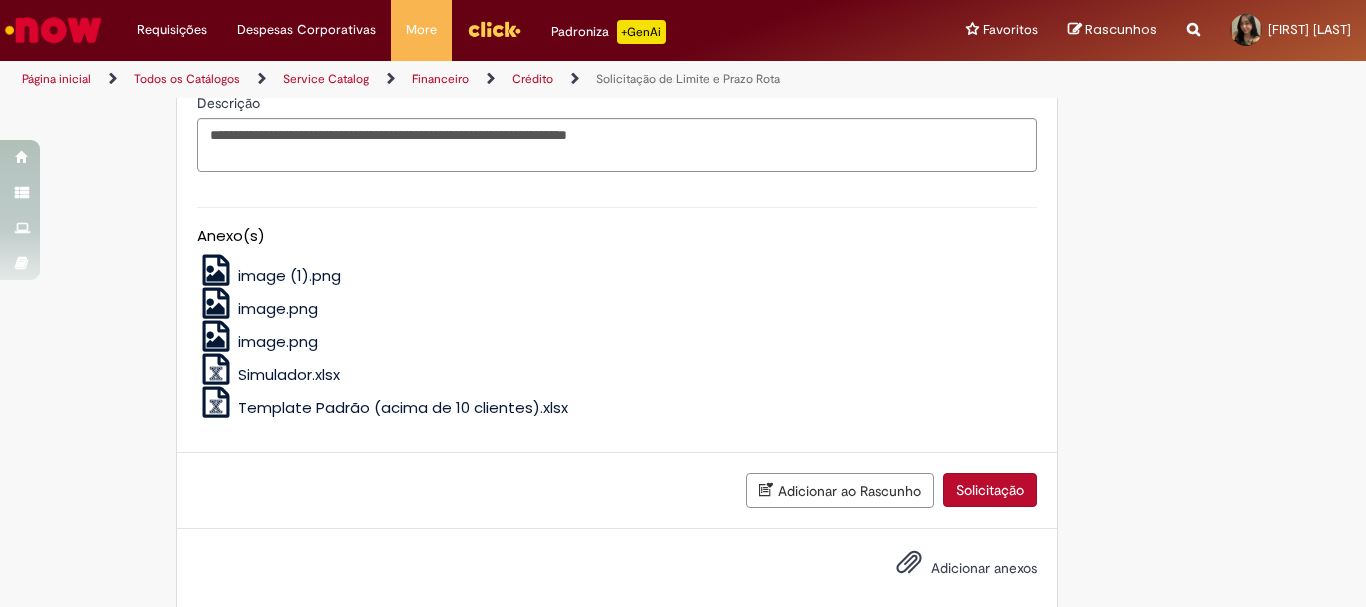click on "Adicionar anexos" at bounding box center [952, 569] 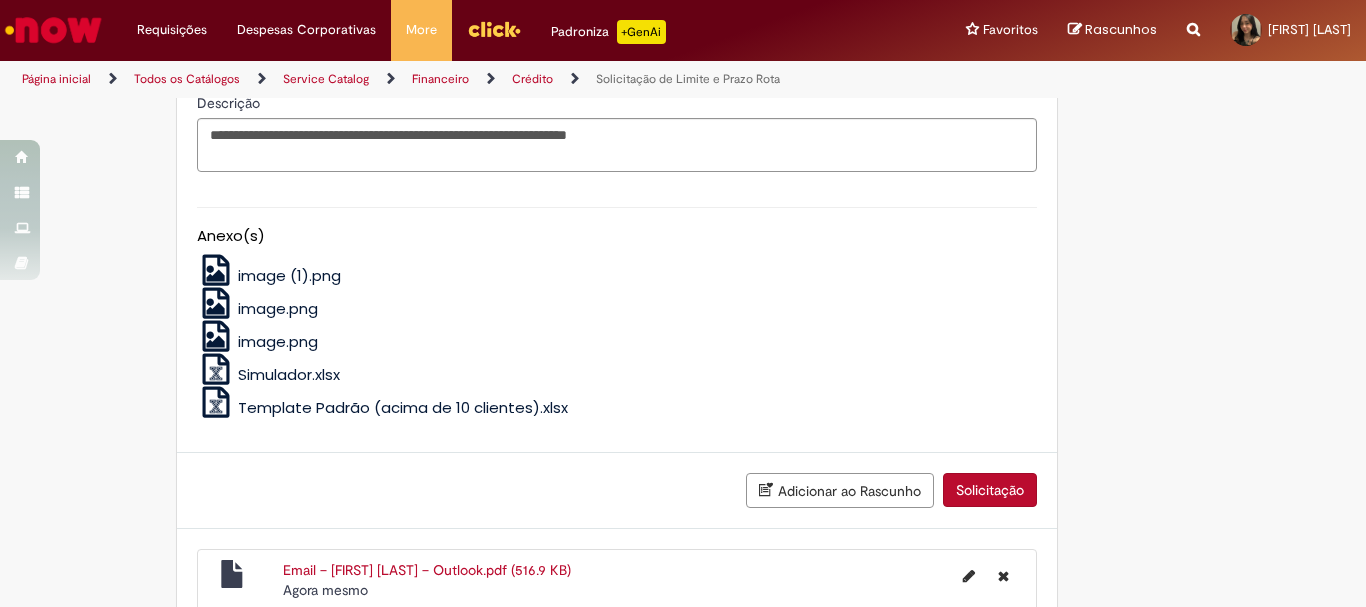 click on "Solicitação" at bounding box center (990, 490) 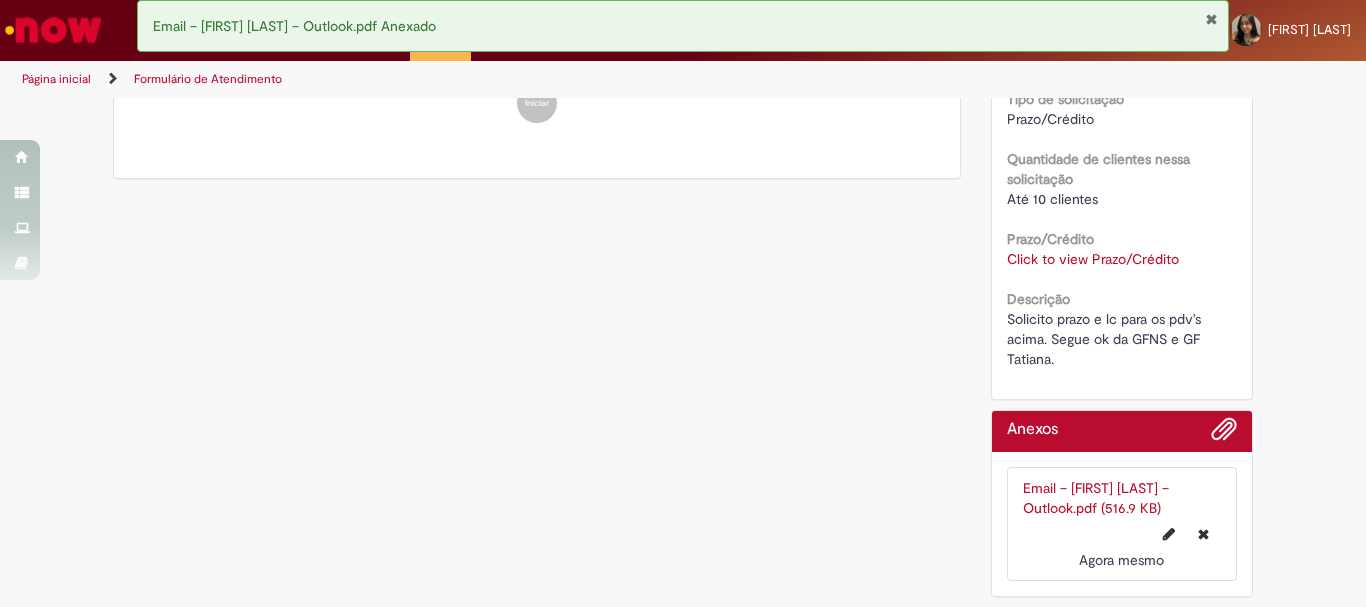 scroll, scrollTop: 0, scrollLeft: 0, axis: both 